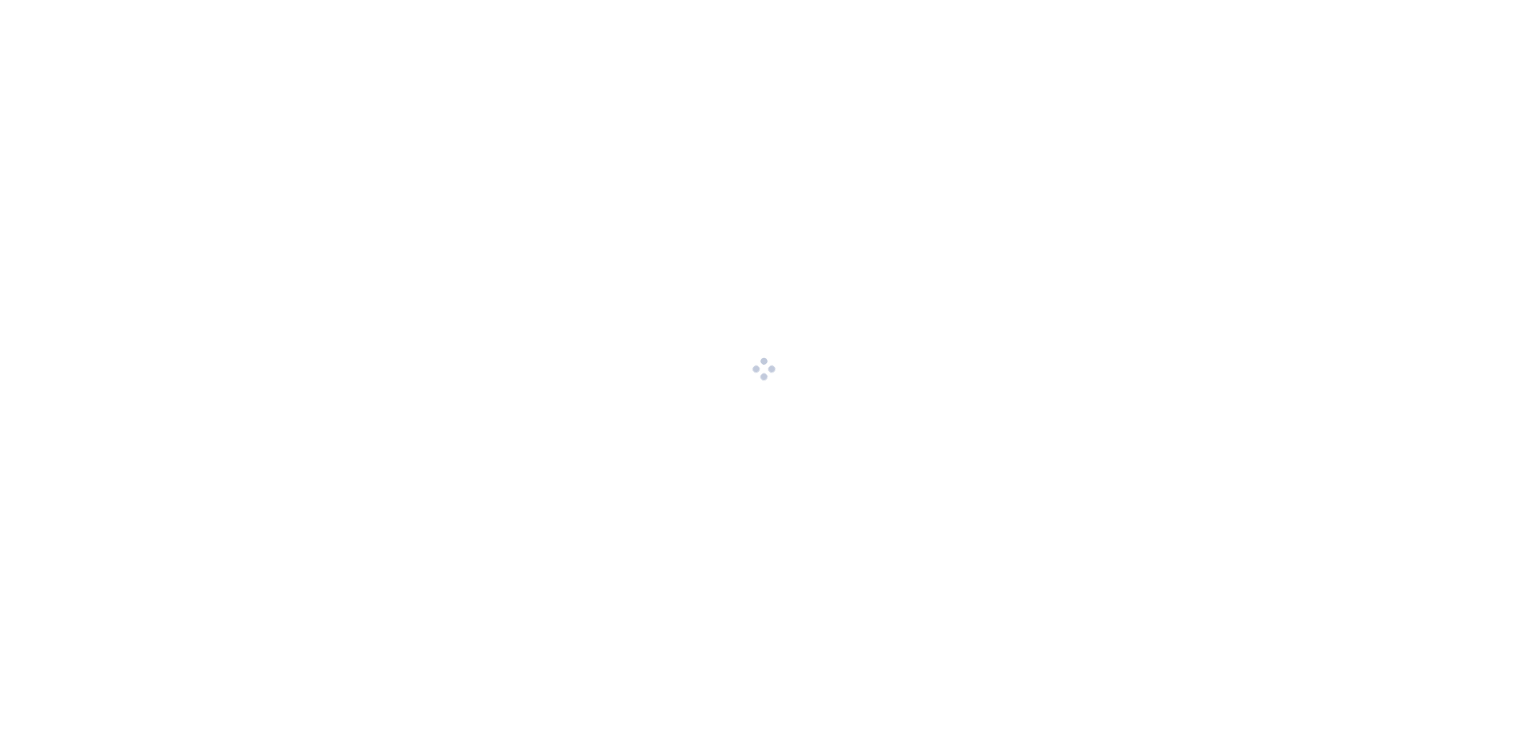 scroll, scrollTop: 0, scrollLeft: 0, axis: both 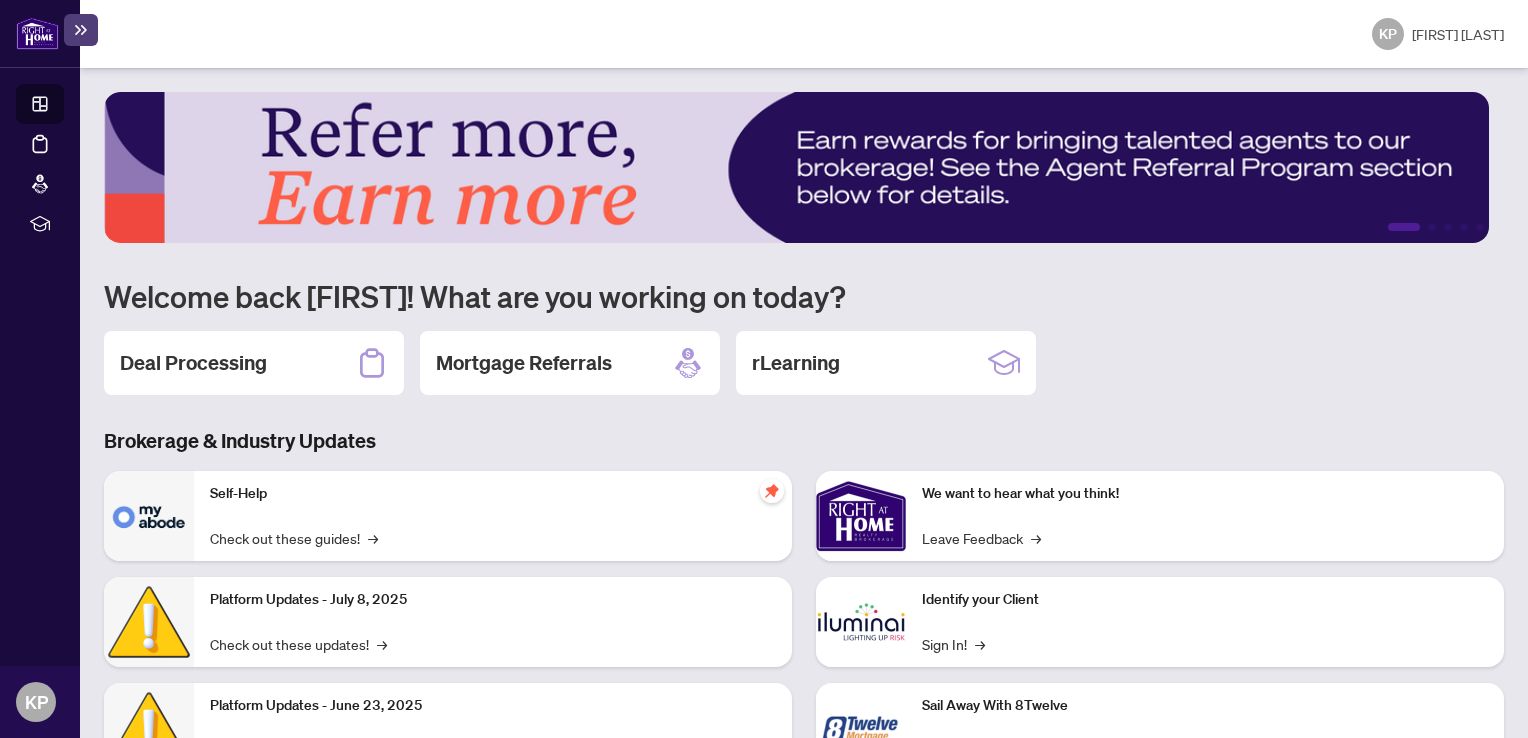click on "We want to hear what you think!" at bounding box center [1205, 494] 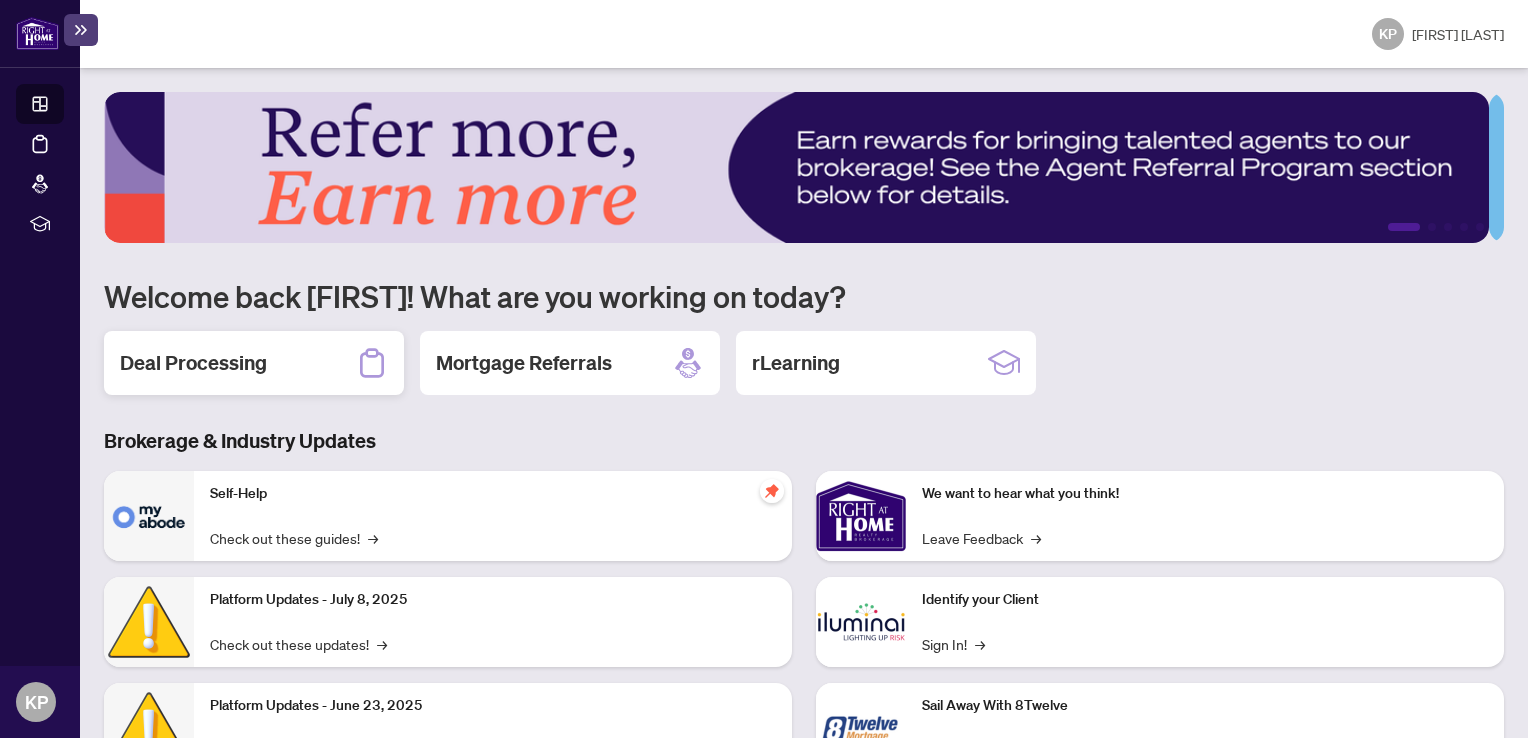 click on "Deal Processing" at bounding box center [193, 363] 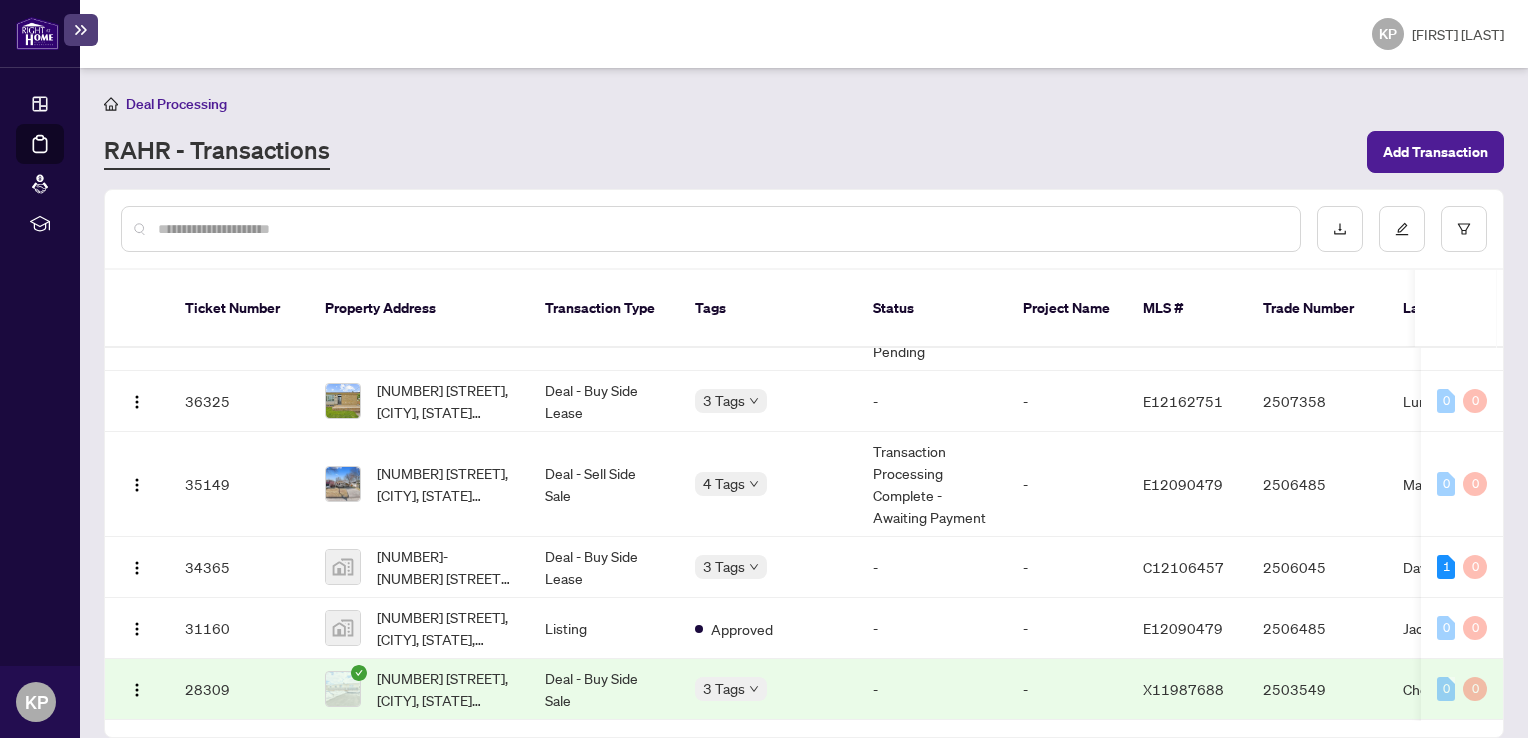 scroll, scrollTop: 741, scrollLeft: 0, axis: vertical 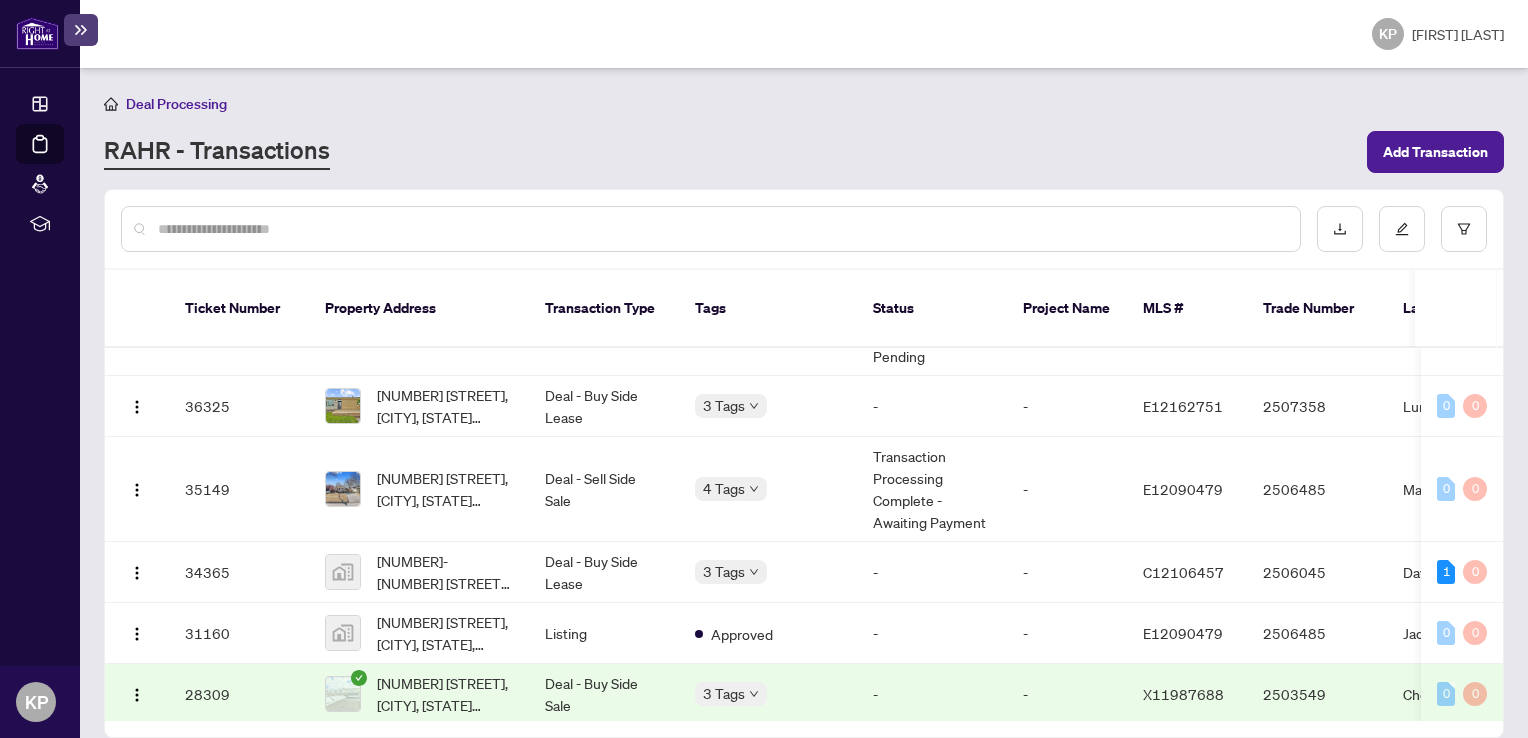 click on "[NUMBER] [STREET], [CITY], [STATE] [POSTAL_CODE], [COUNTRY]" at bounding box center (445, 489) 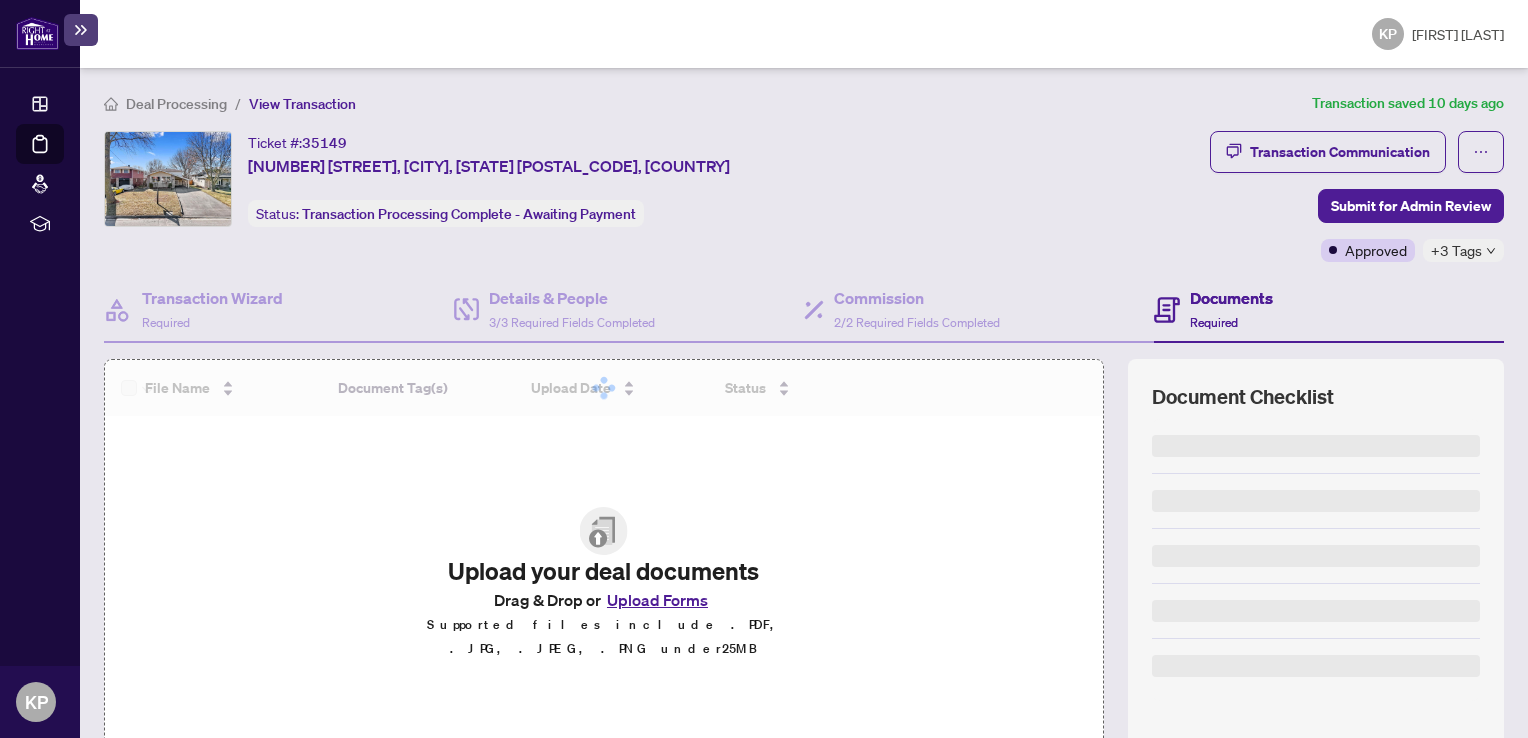 click at bounding box center [604, 388] 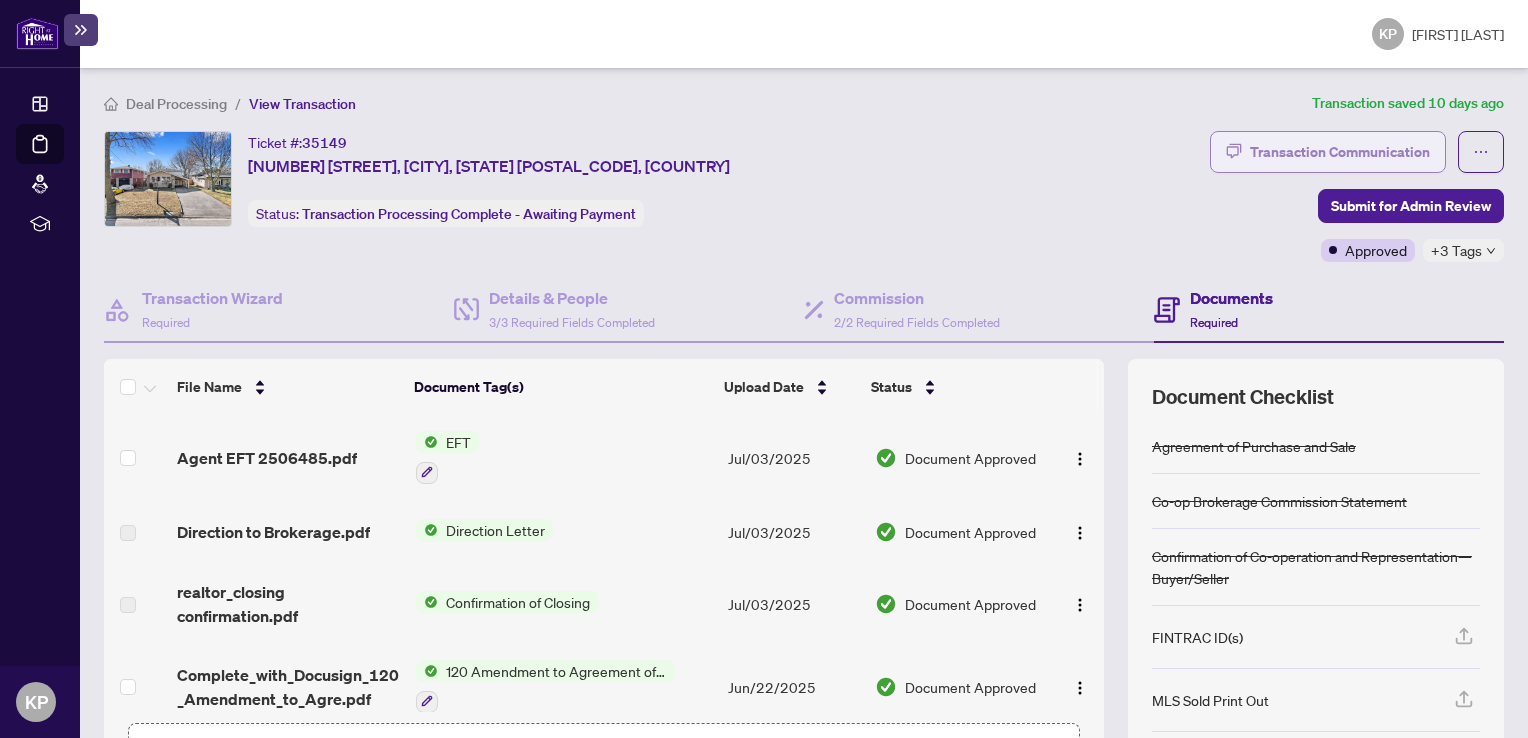 click on "Transaction Communication" at bounding box center [1340, 152] 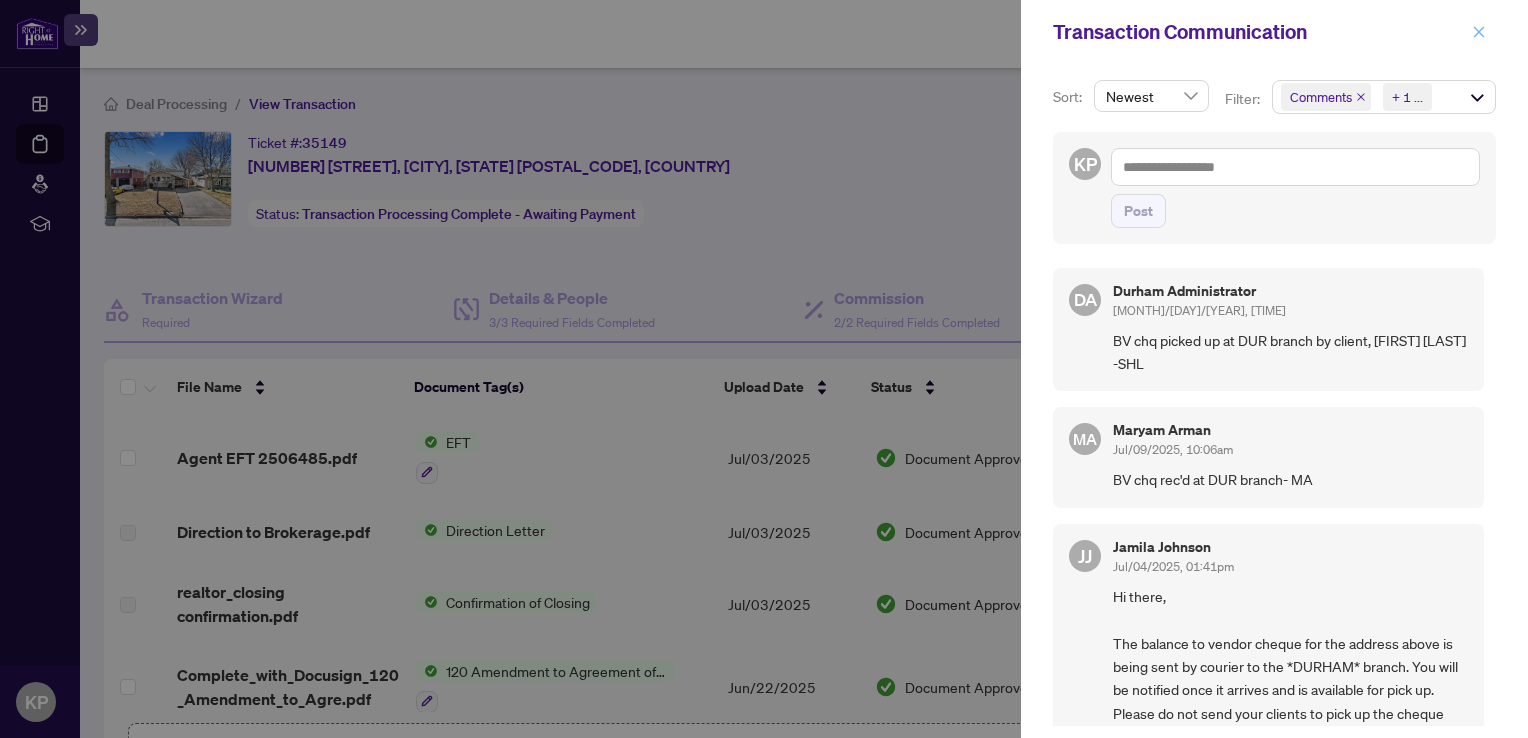 click at bounding box center (1479, 32) 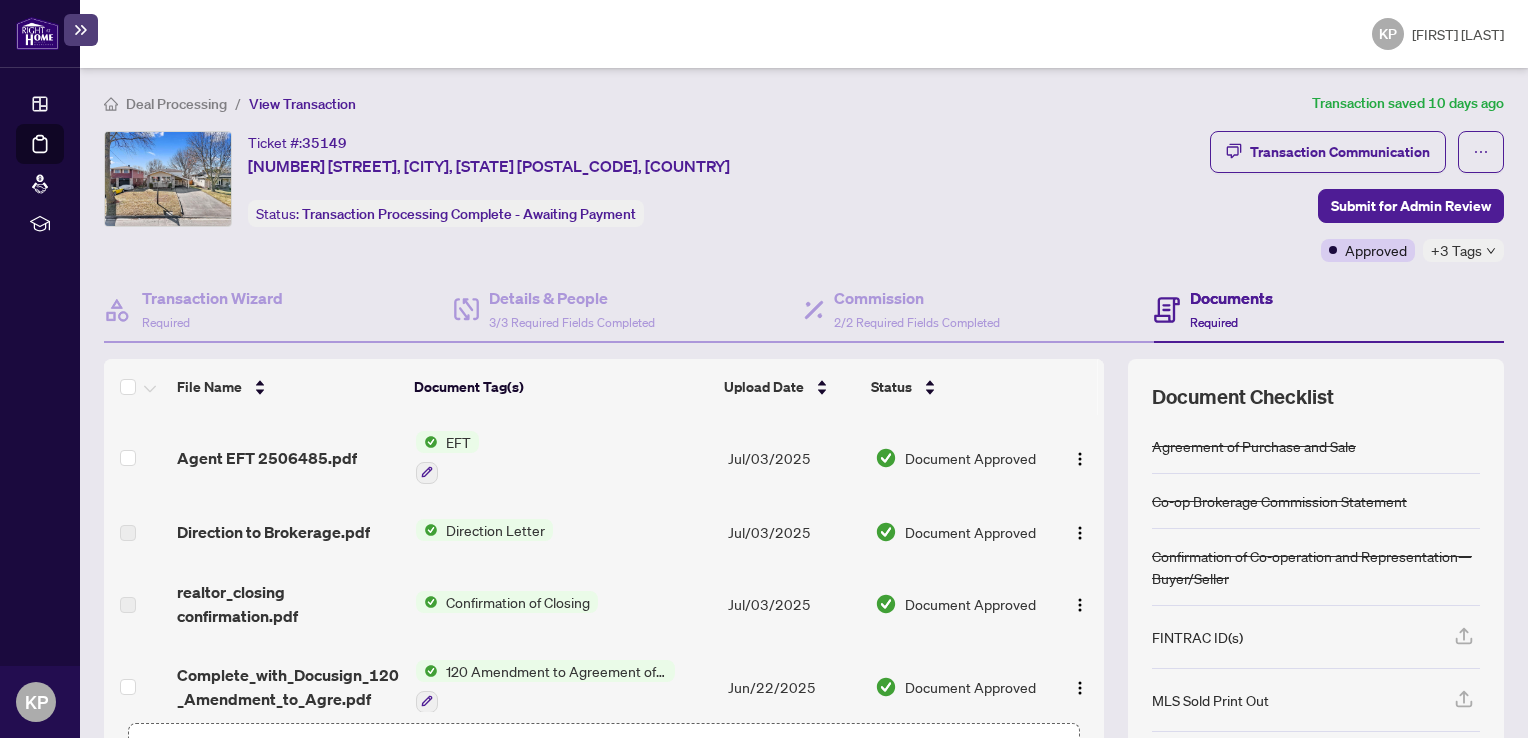 click on "Deal Processing" at bounding box center [176, 104] 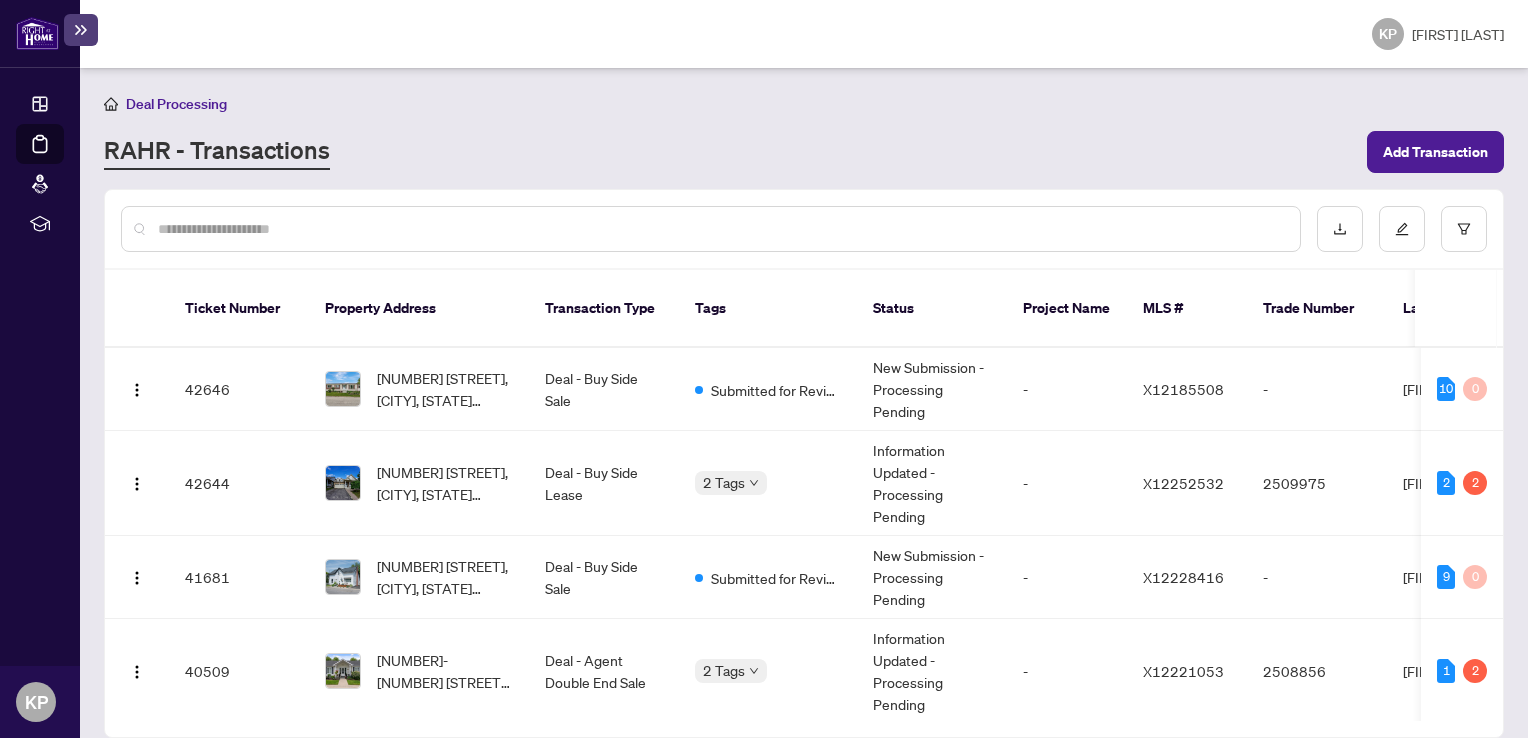 scroll, scrollTop: 256, scrollLeft: 12, axis: both 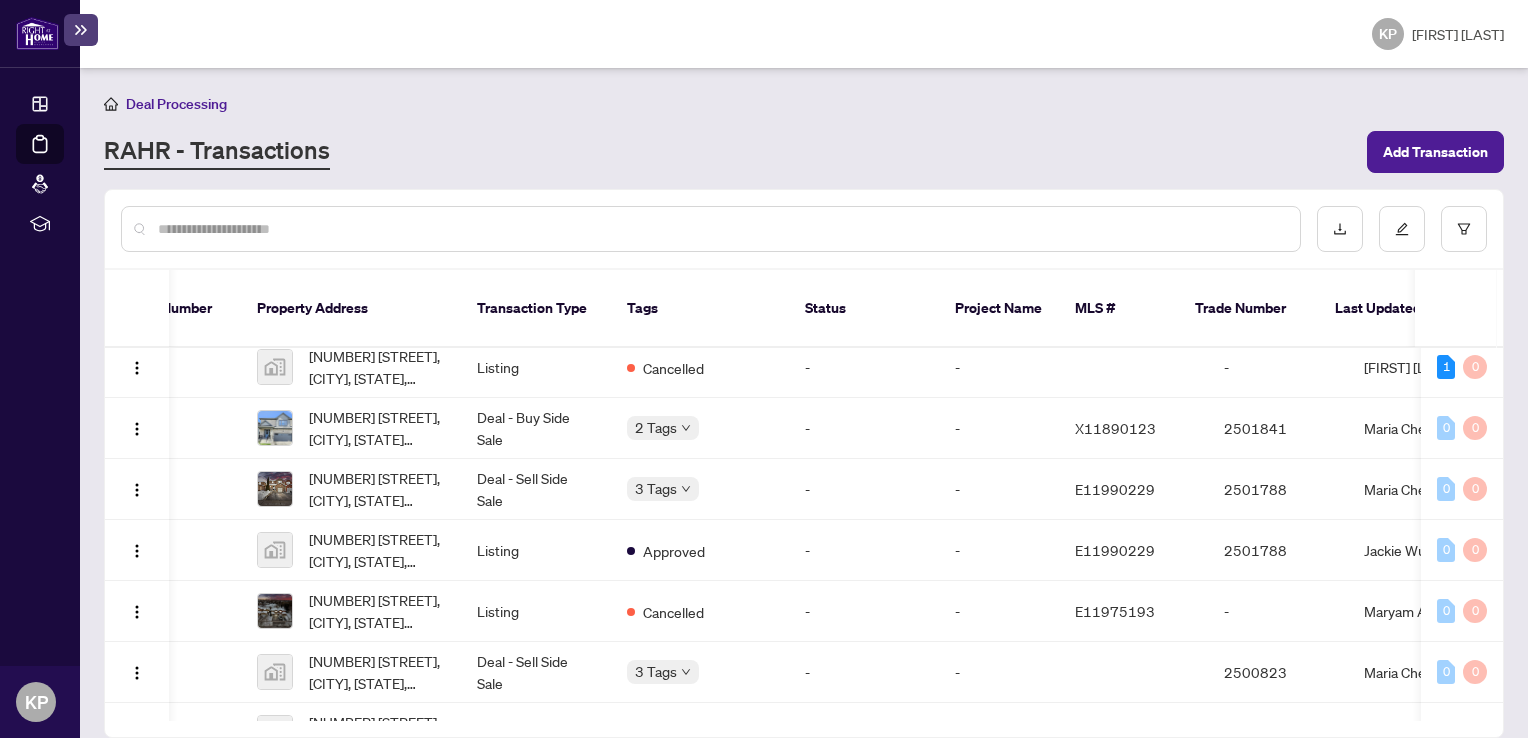 click on "[NUMBER] [STREET], [CITY], [STATE] [POSTAL_CODE], [COUNTRY]" at bounding box center (377, 489) 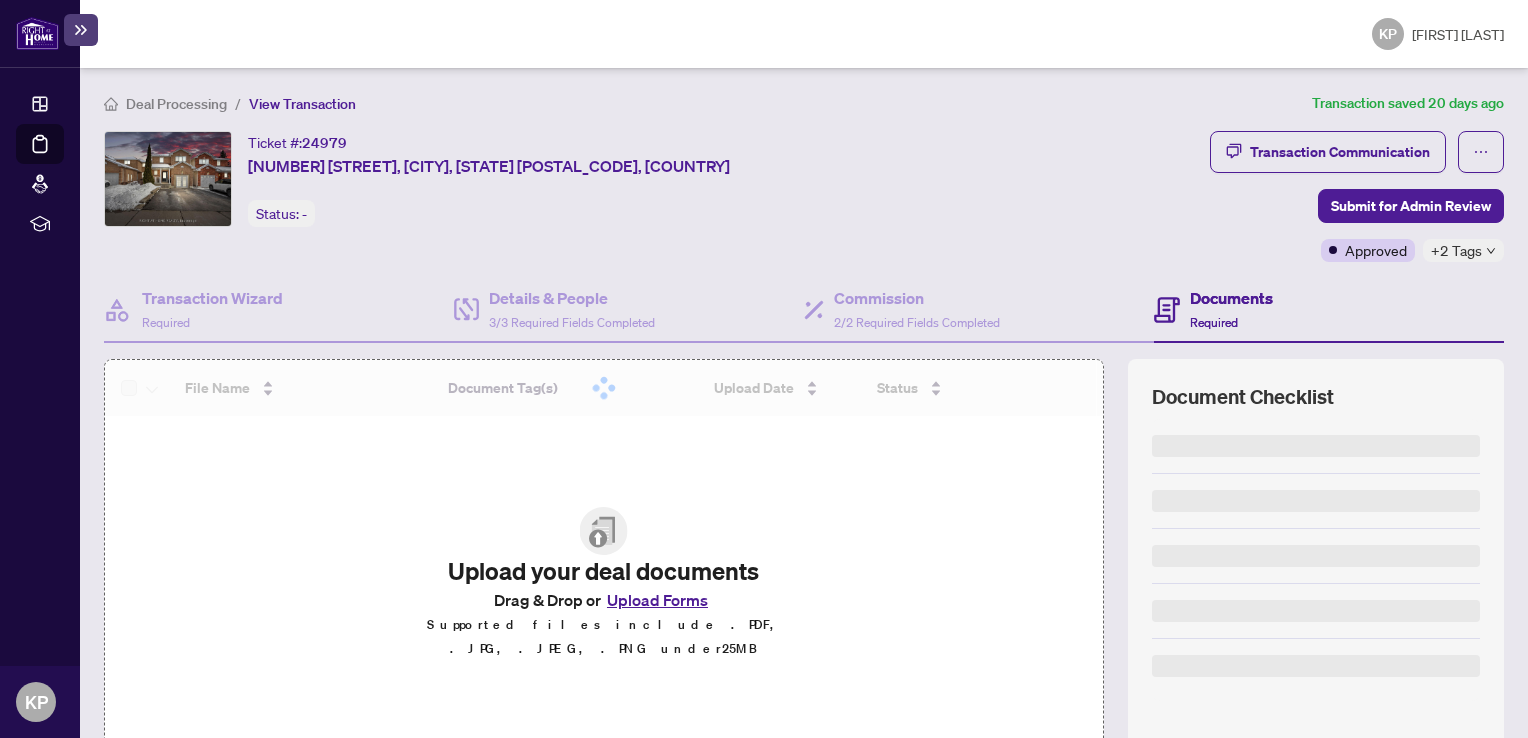 click on "Deal Processing" at bounding box center (176, 104) 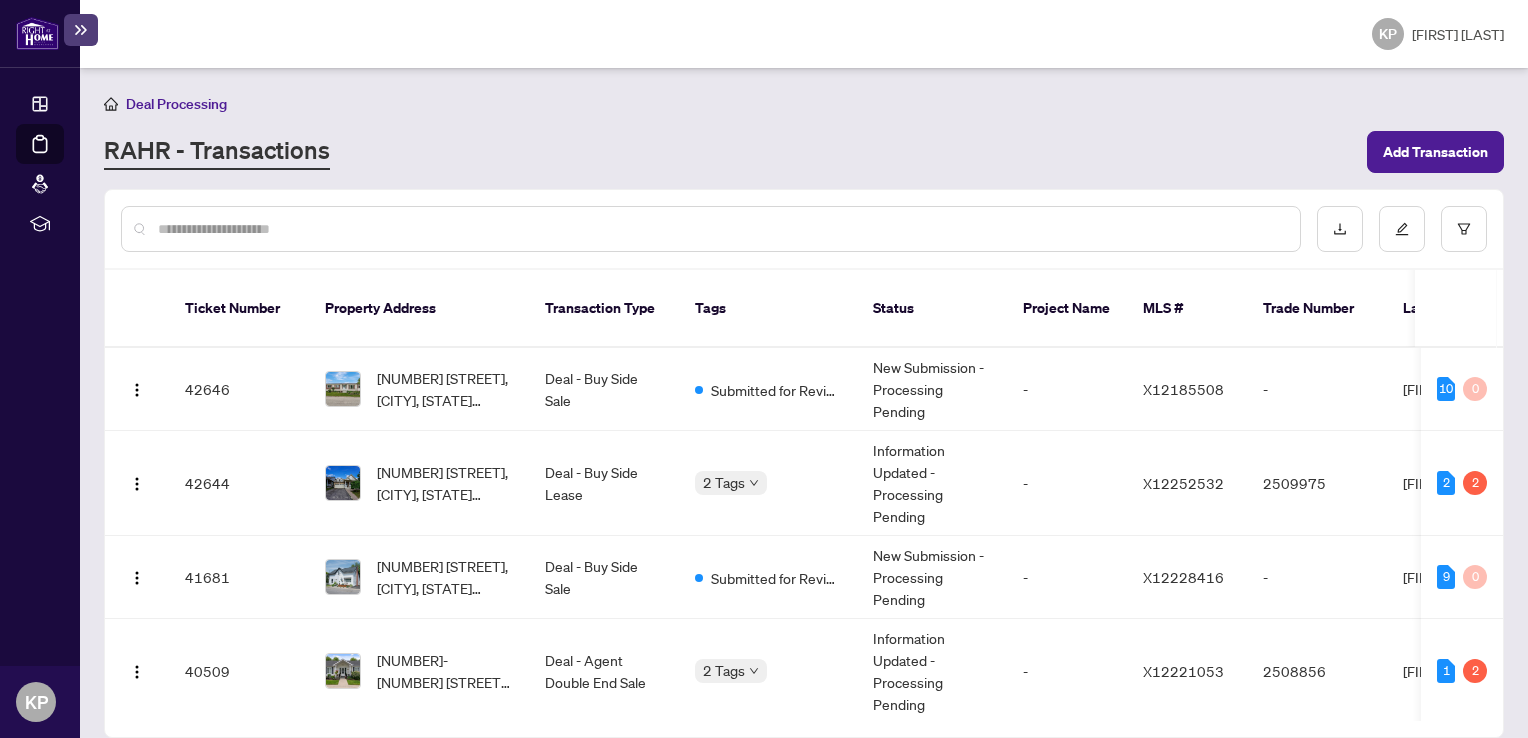 click on "Deal Processing RAHR - Transactions Add Transaction" at bounding box center [804, 132] 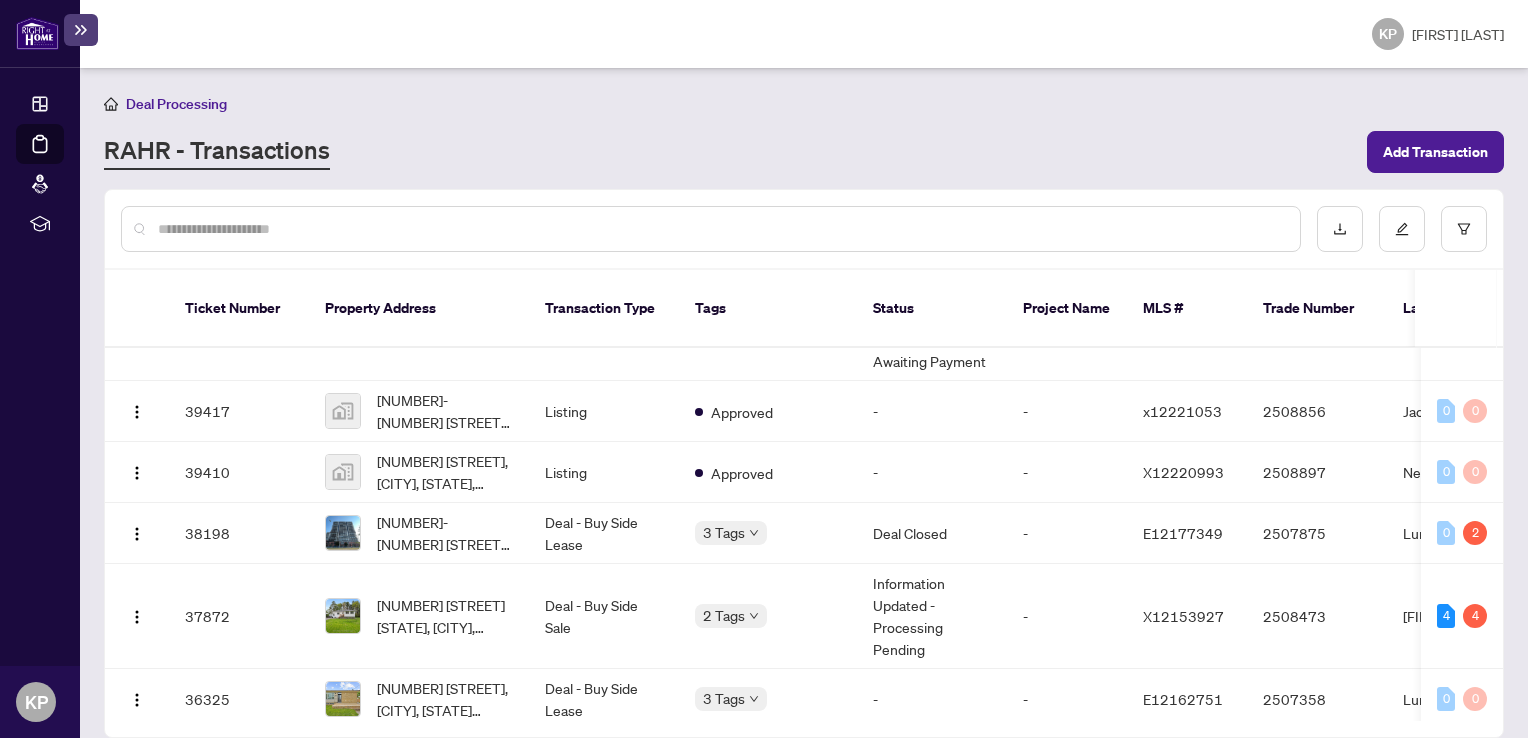 scroll, scrollTop: 579, scrollLeft: 2, axis: both 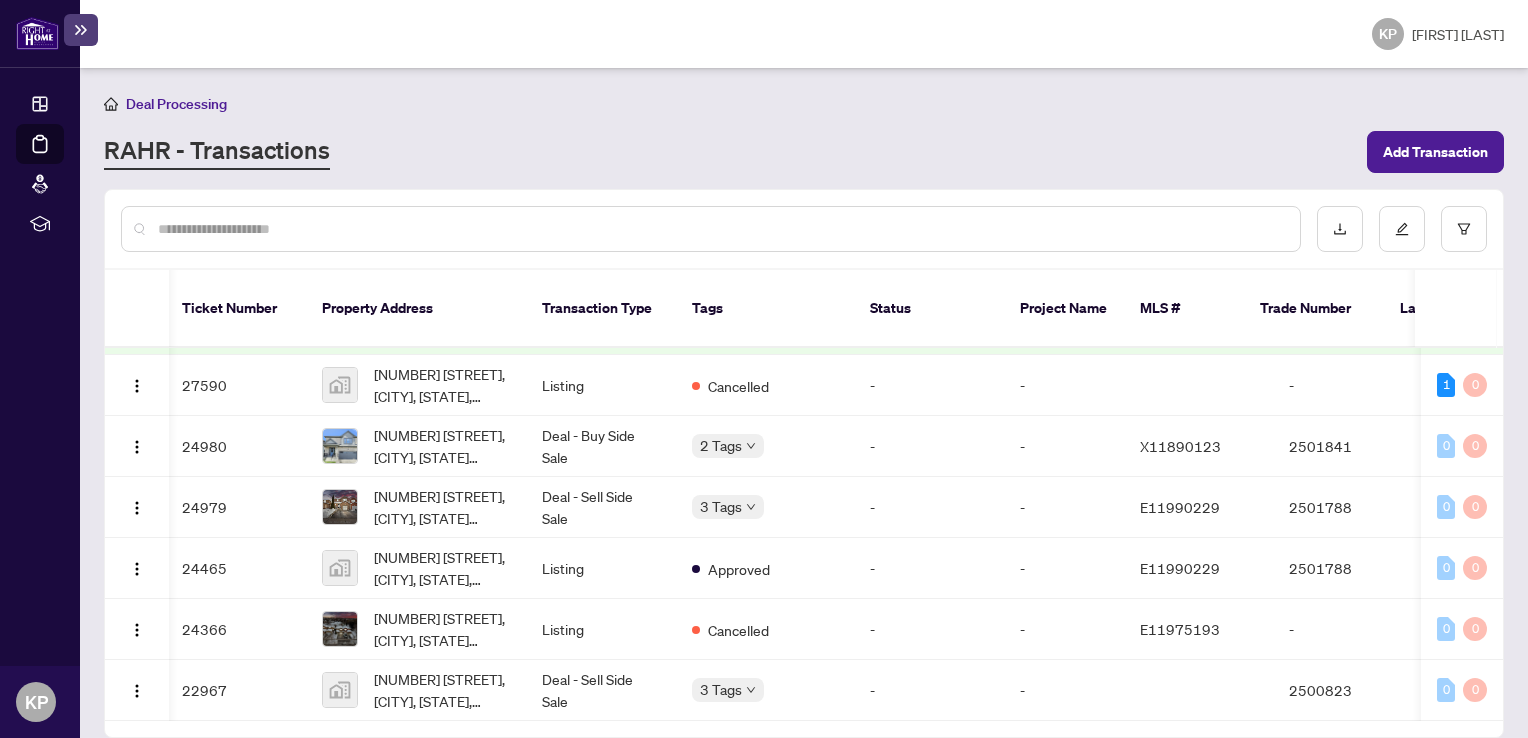 click on "[NUMBER] [STREET], [CITY], [STATE] [POSTAL_CODE], [COUNTRY]" at bounding box center (442, 507) 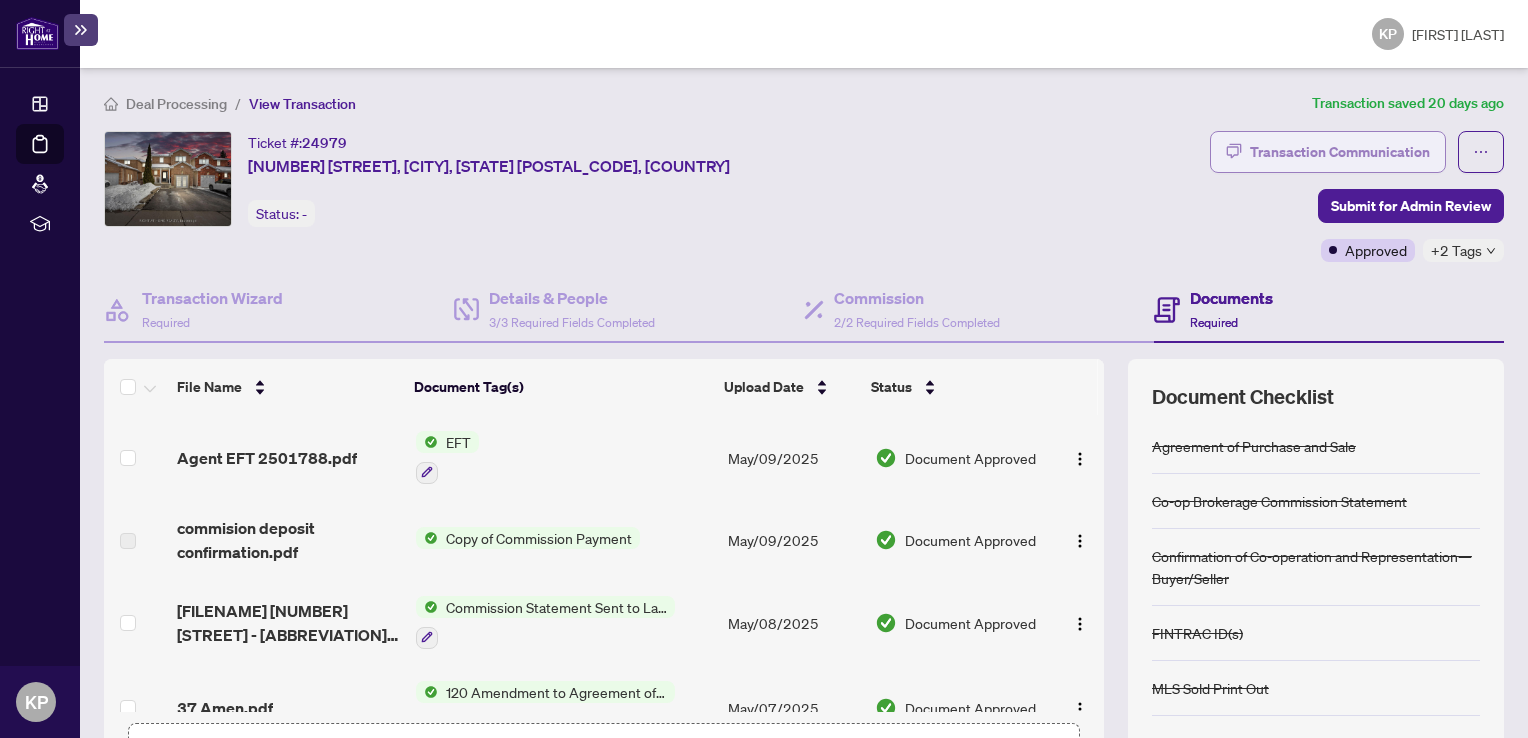 click on "Transaction Communication" at bounding box center [1340, 152] 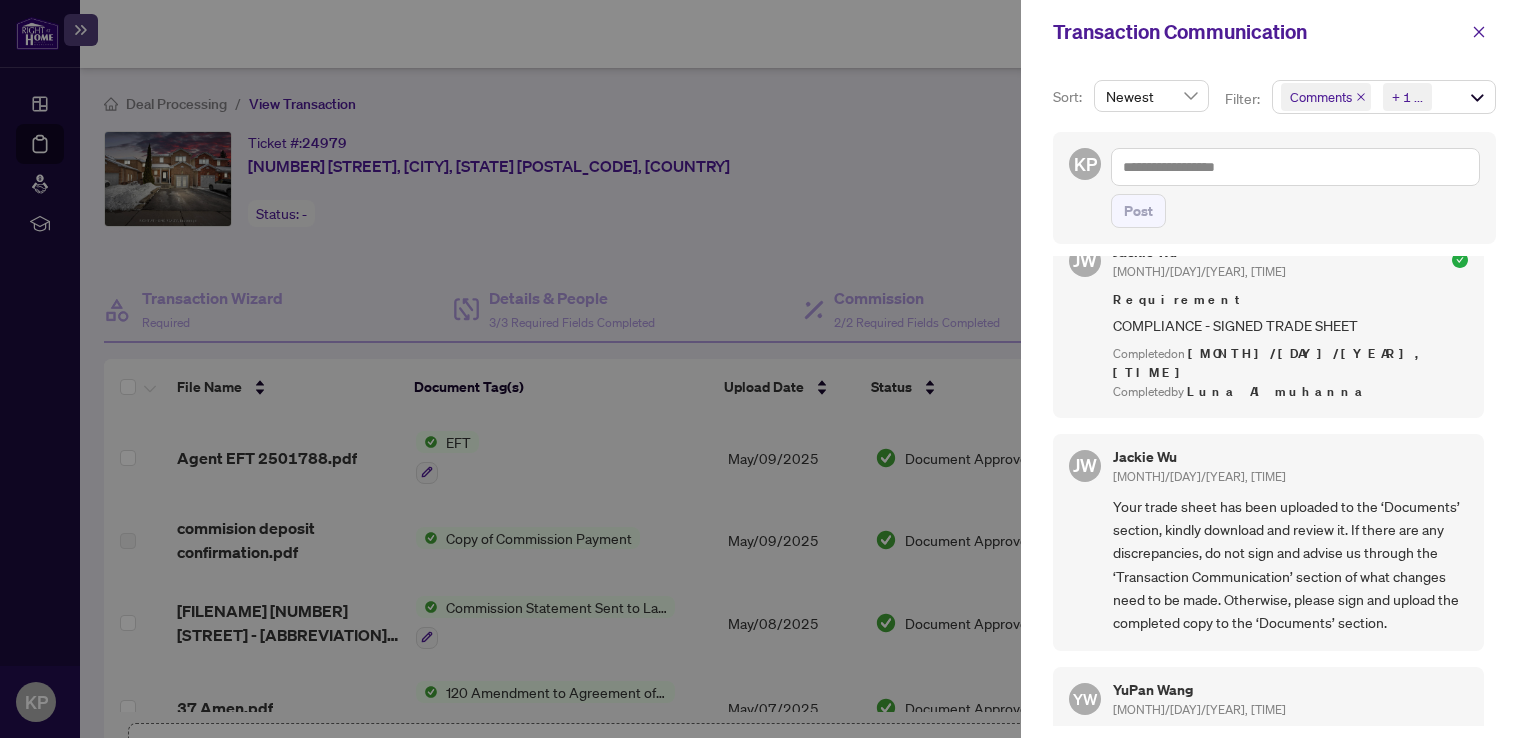 scroll, scrollTop: 0, scrollLeft: 0, axis: both 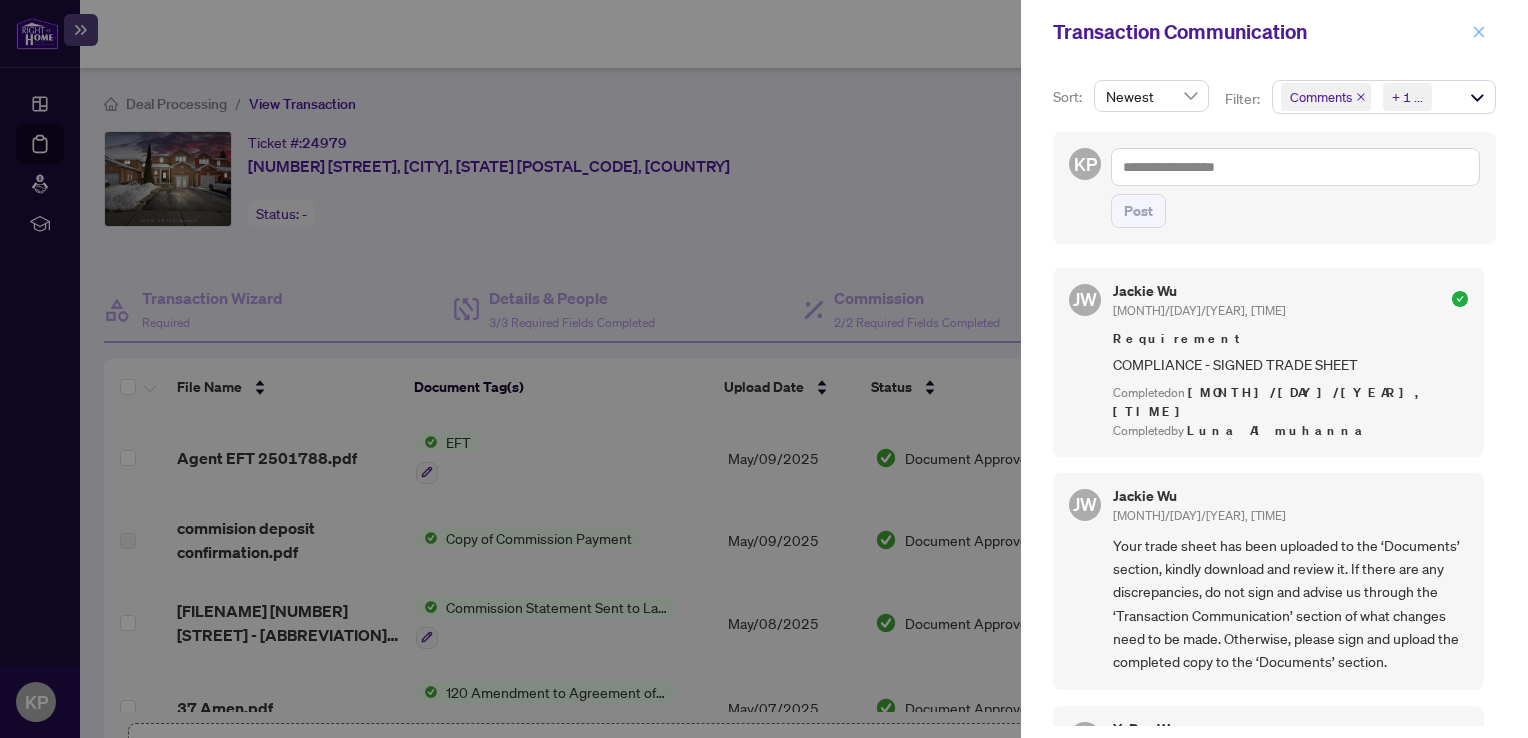 click 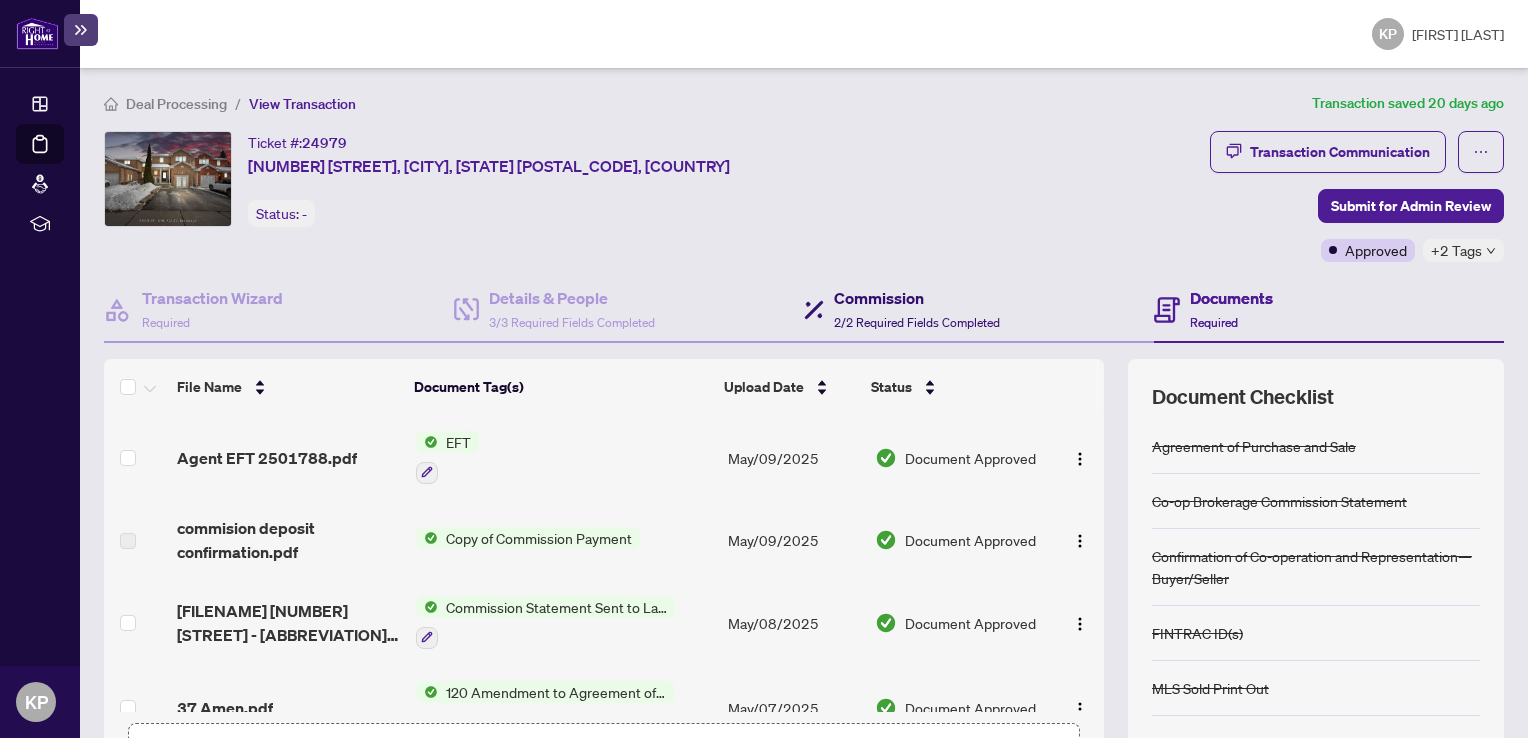 click on "Commission" at bounding box center (917, 298) 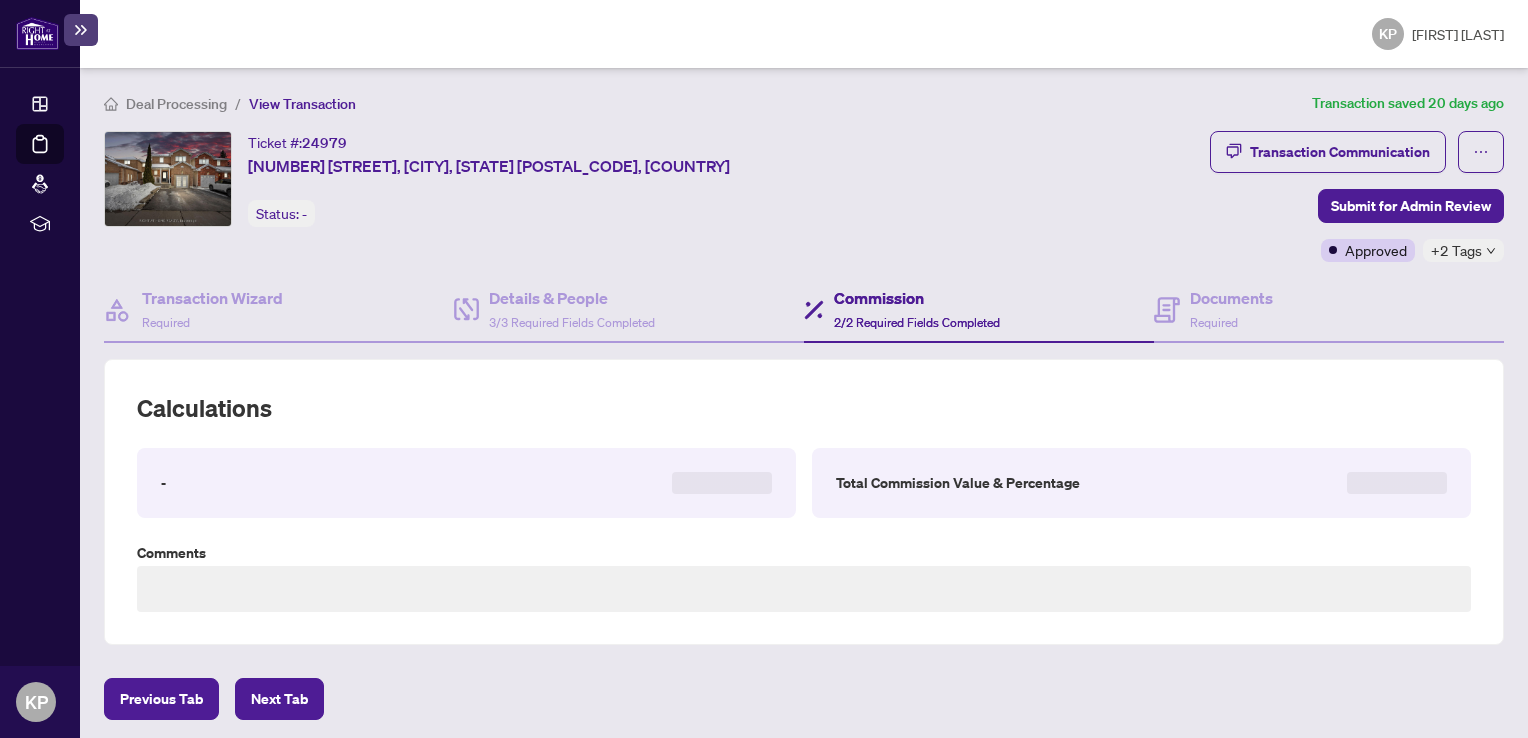 type on "**********" 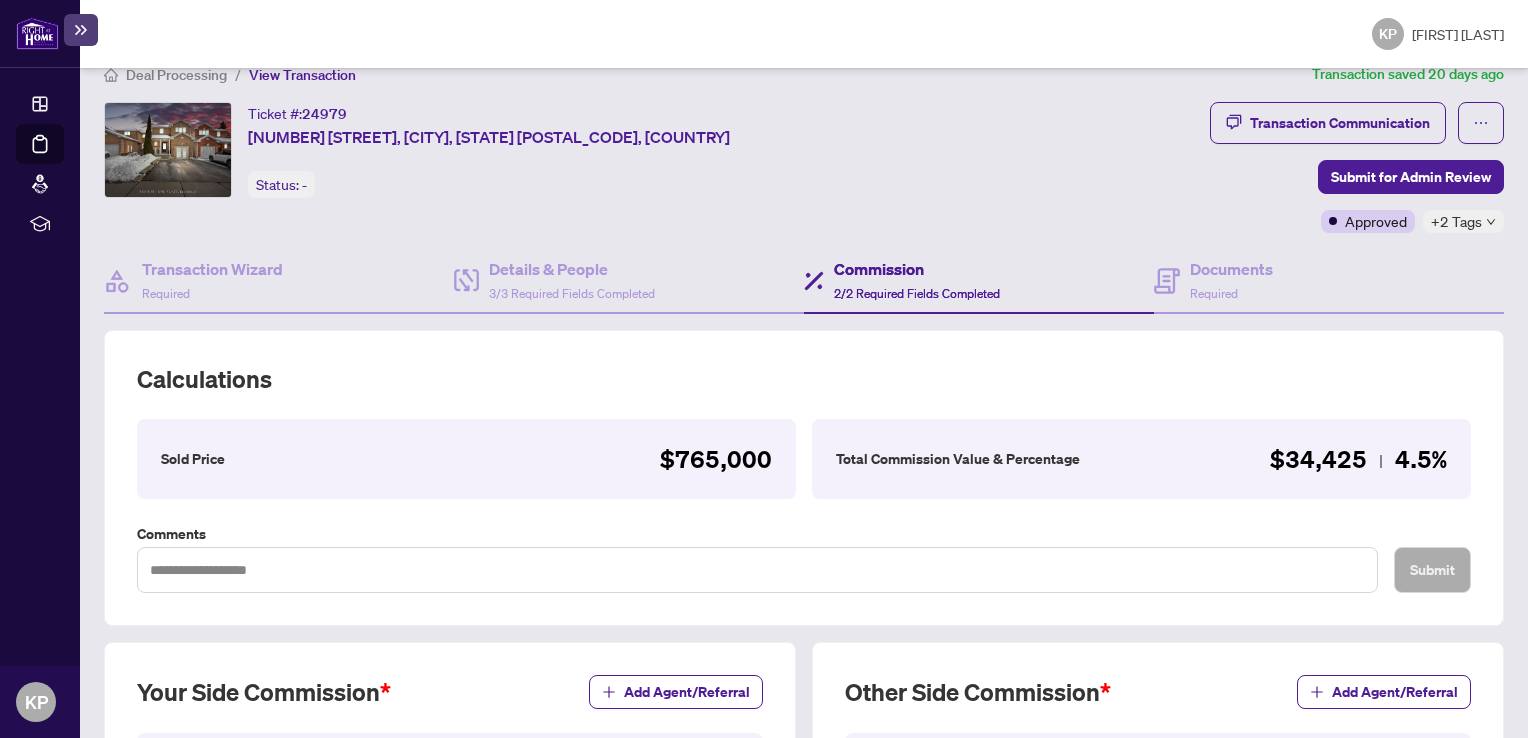 scroll, scrollTop: 0, scrollLeft: 0, axis: both 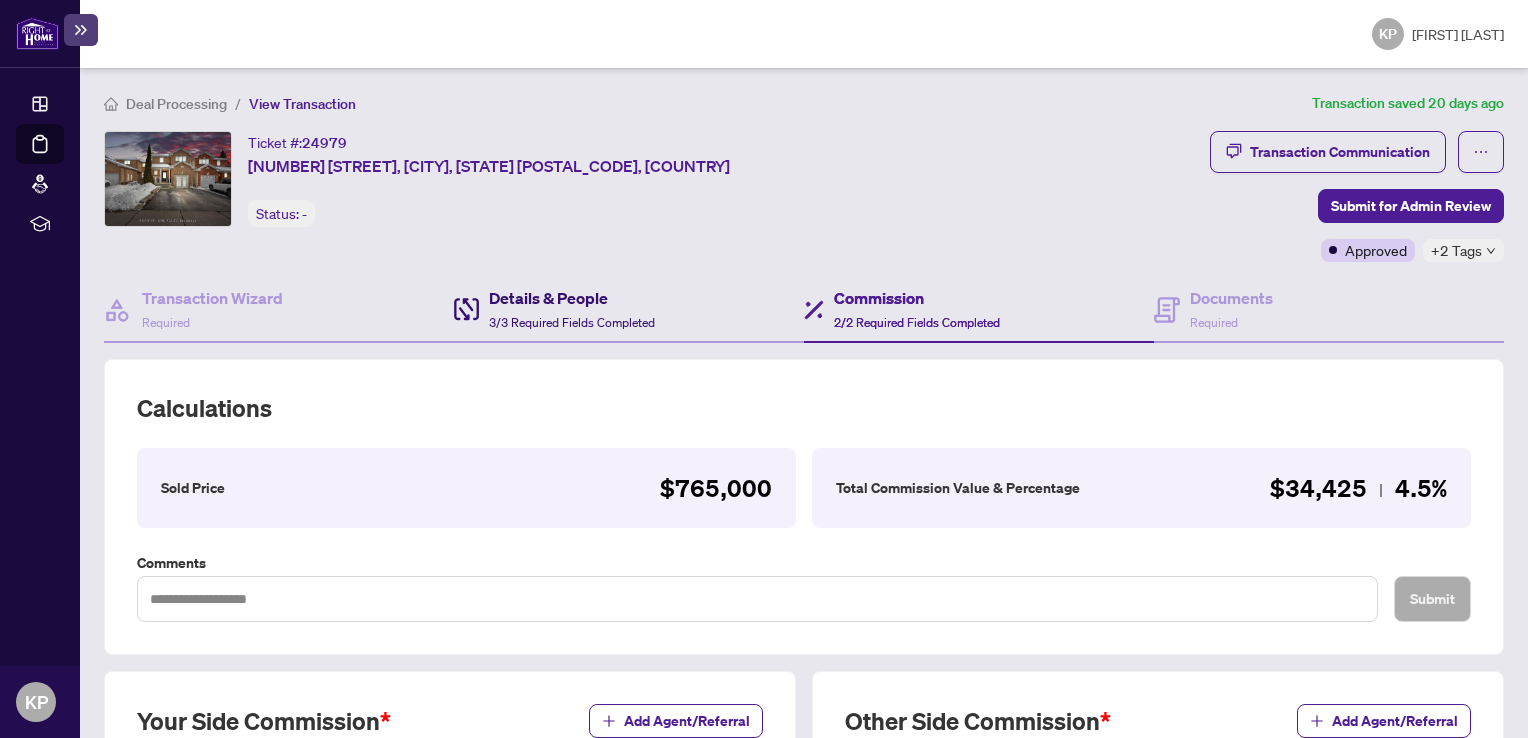 click on "Details & People" at bounding box center [572, 298] 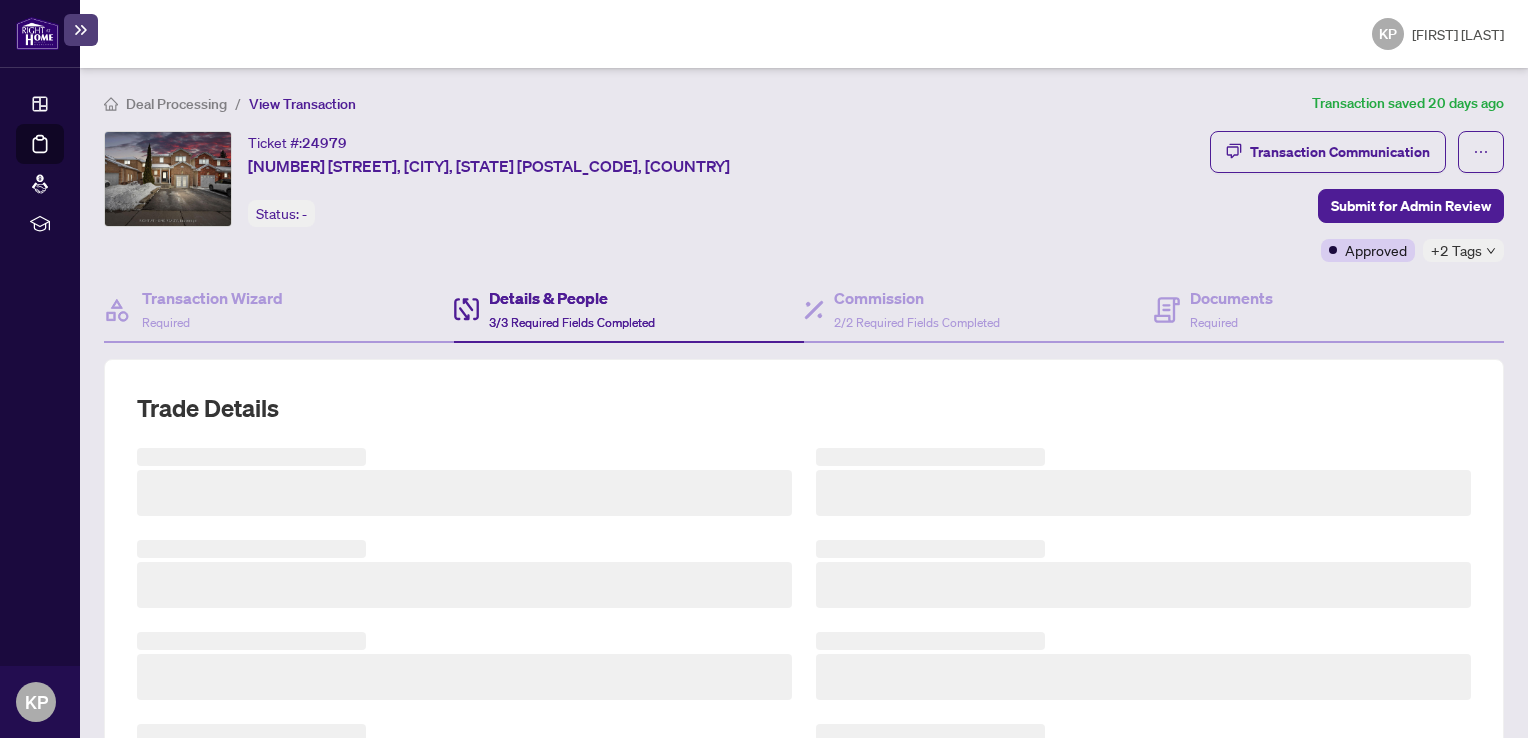 click on "Details & People" at bounding box center [572, 298] 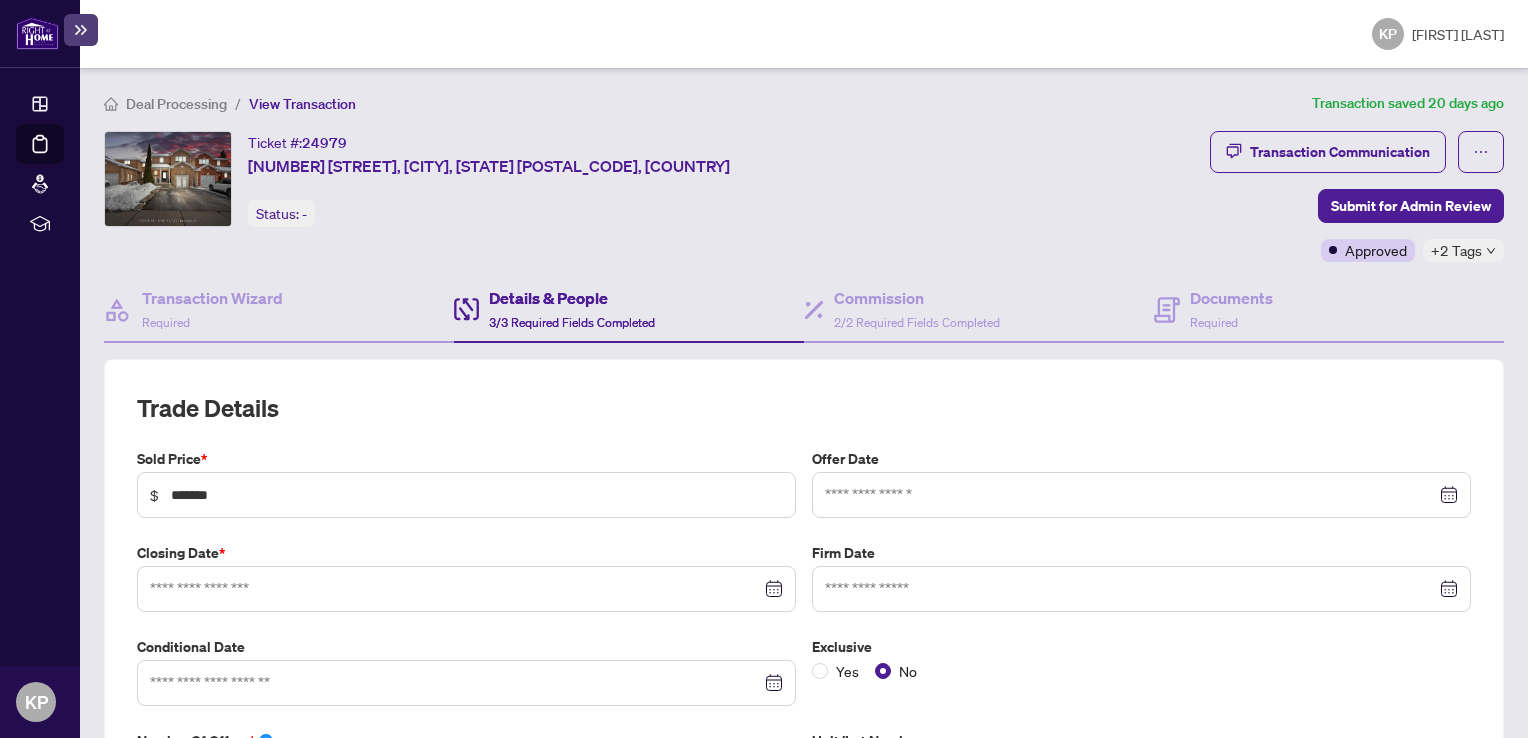 type on "**********" 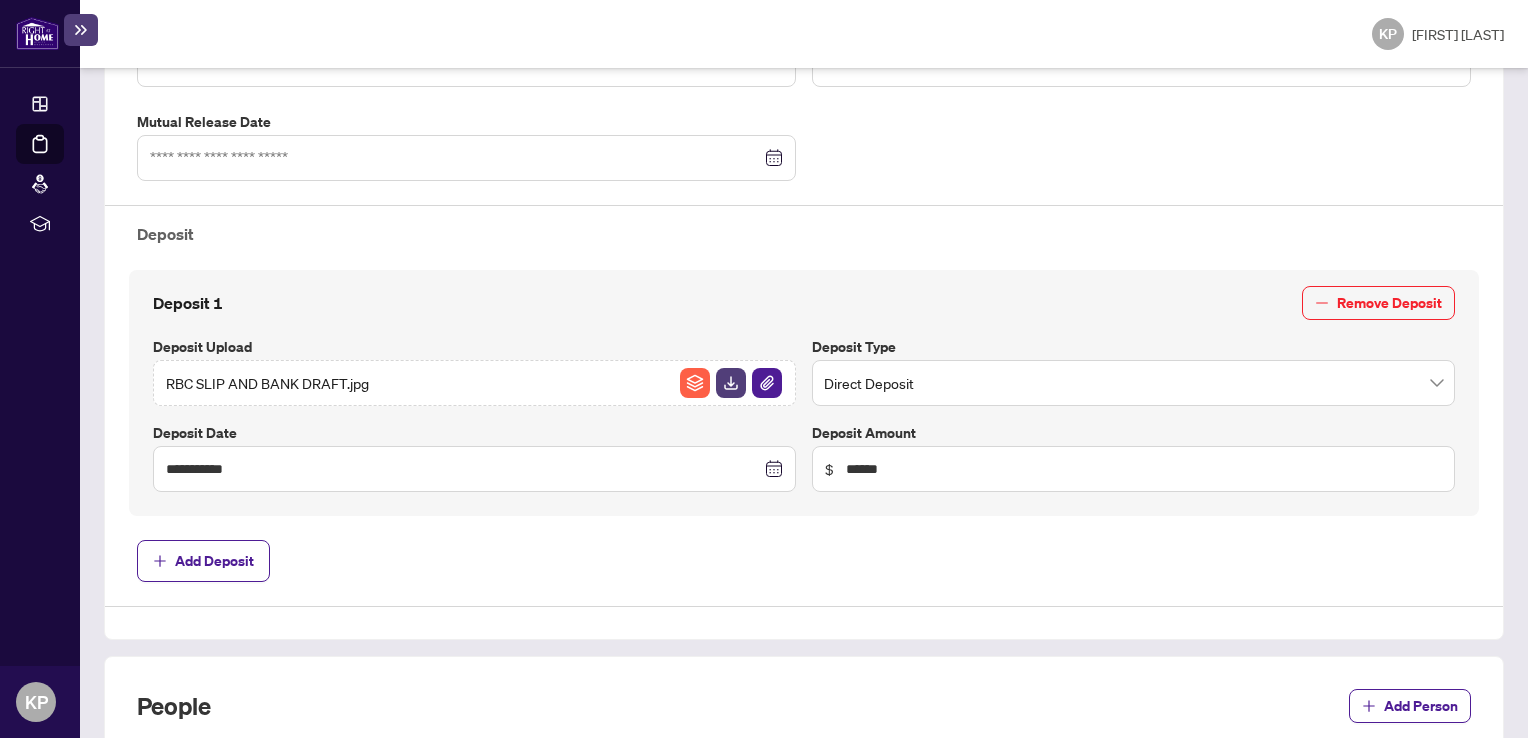 scroll, scrollTop: 723, scrollLeft: 0, axis: vertical 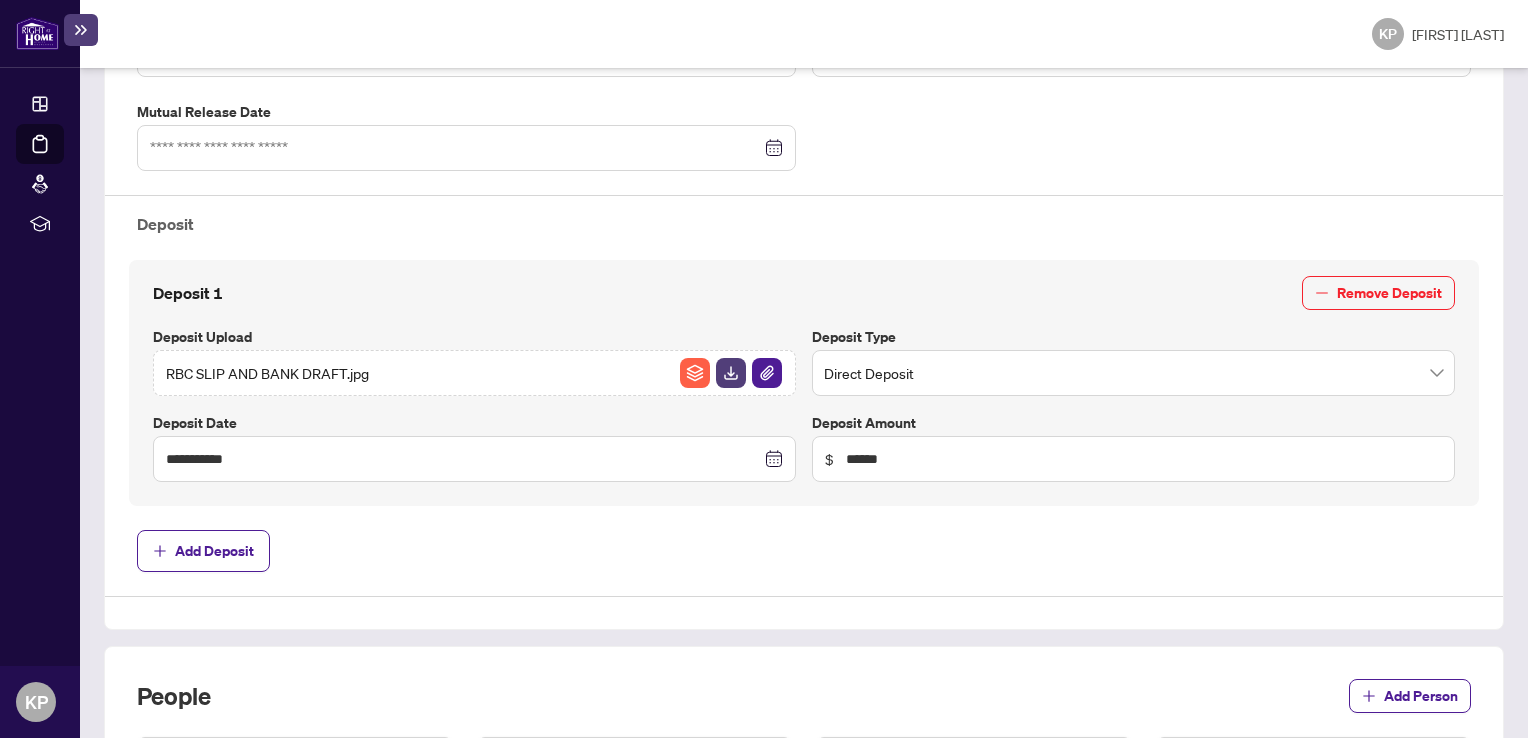 click on "RBC SLIP AND BANK DRAFT.jpg" at bounding box center (267, 373) 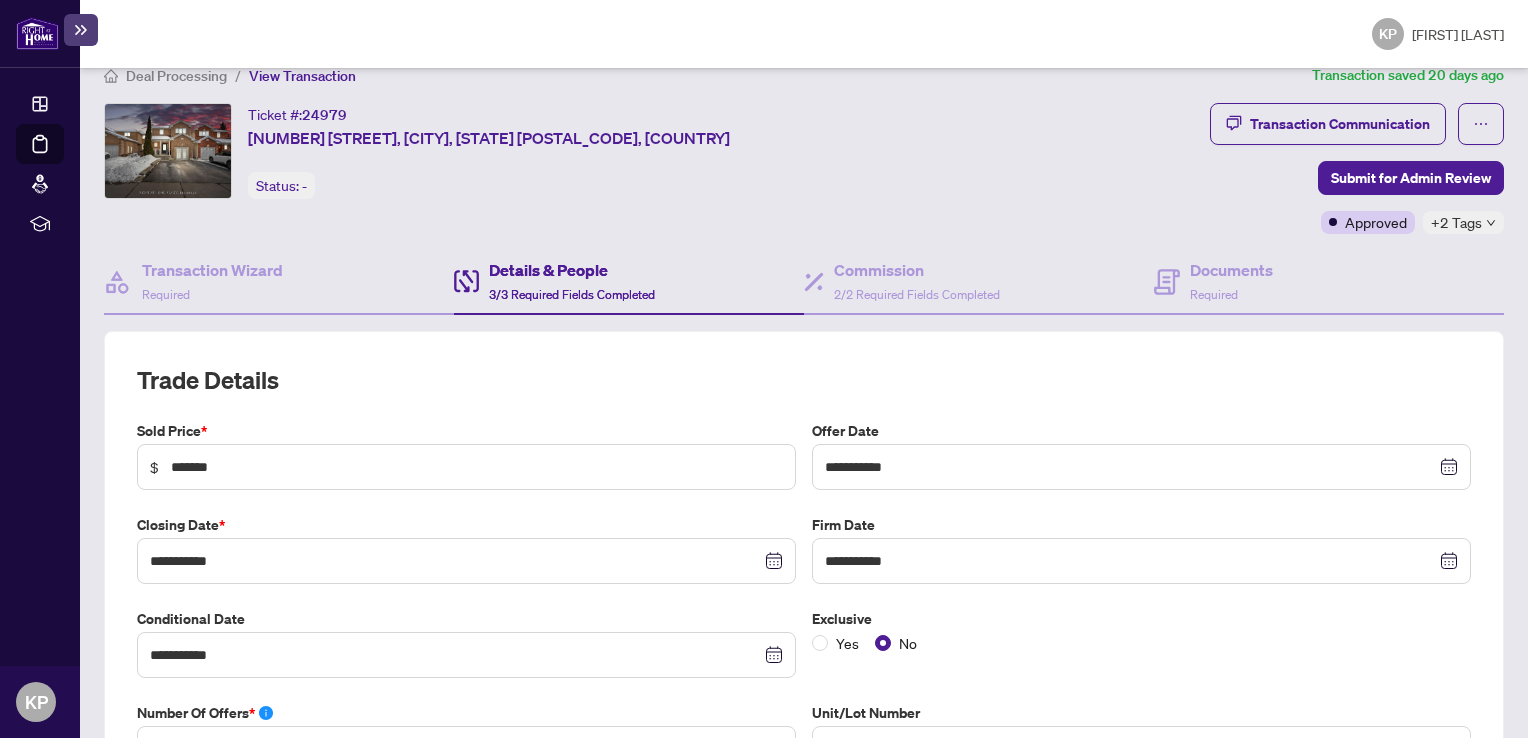 scroll, scrollTop: 0, scrollLeft: 0, axis: both 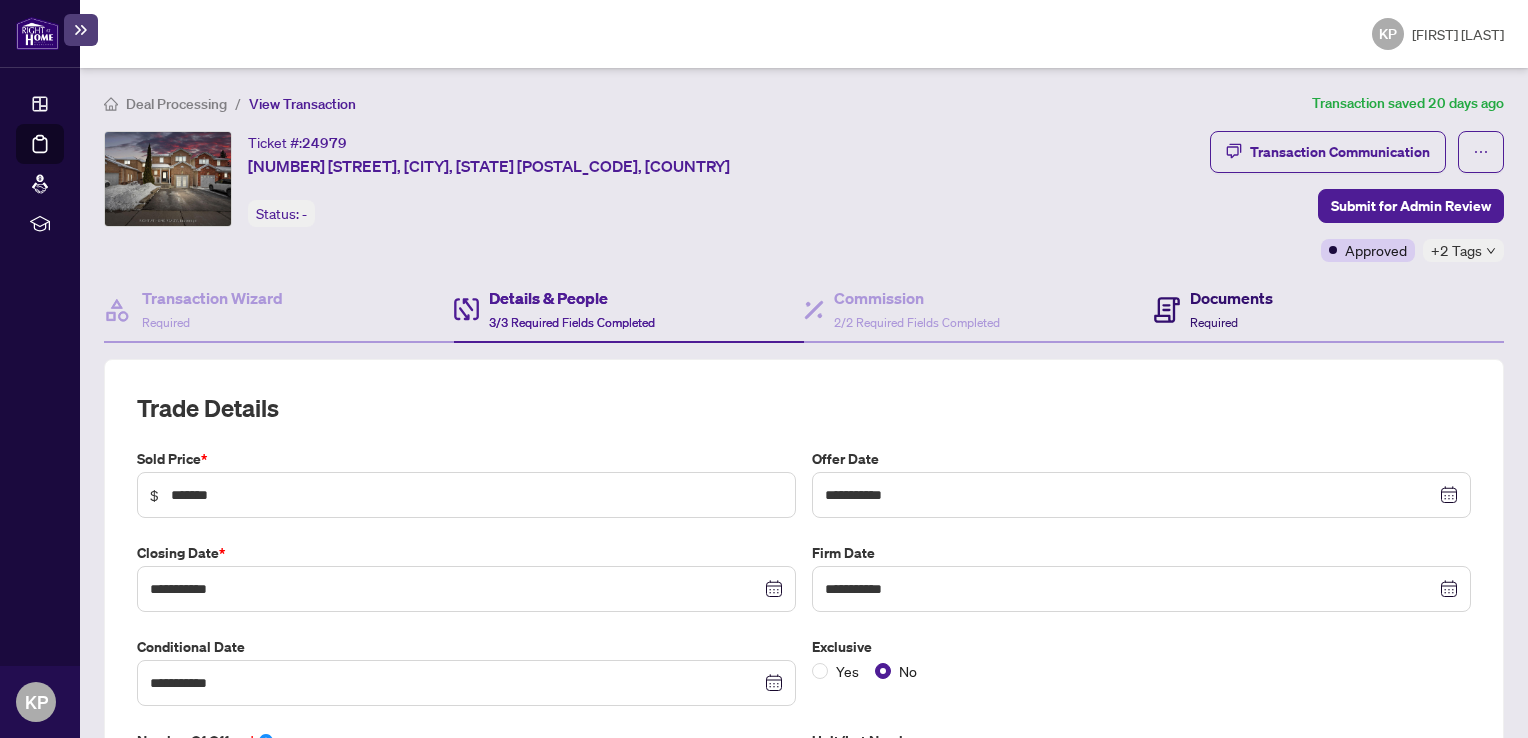 click on "Documents Required" at bounding box center [1213, 309] 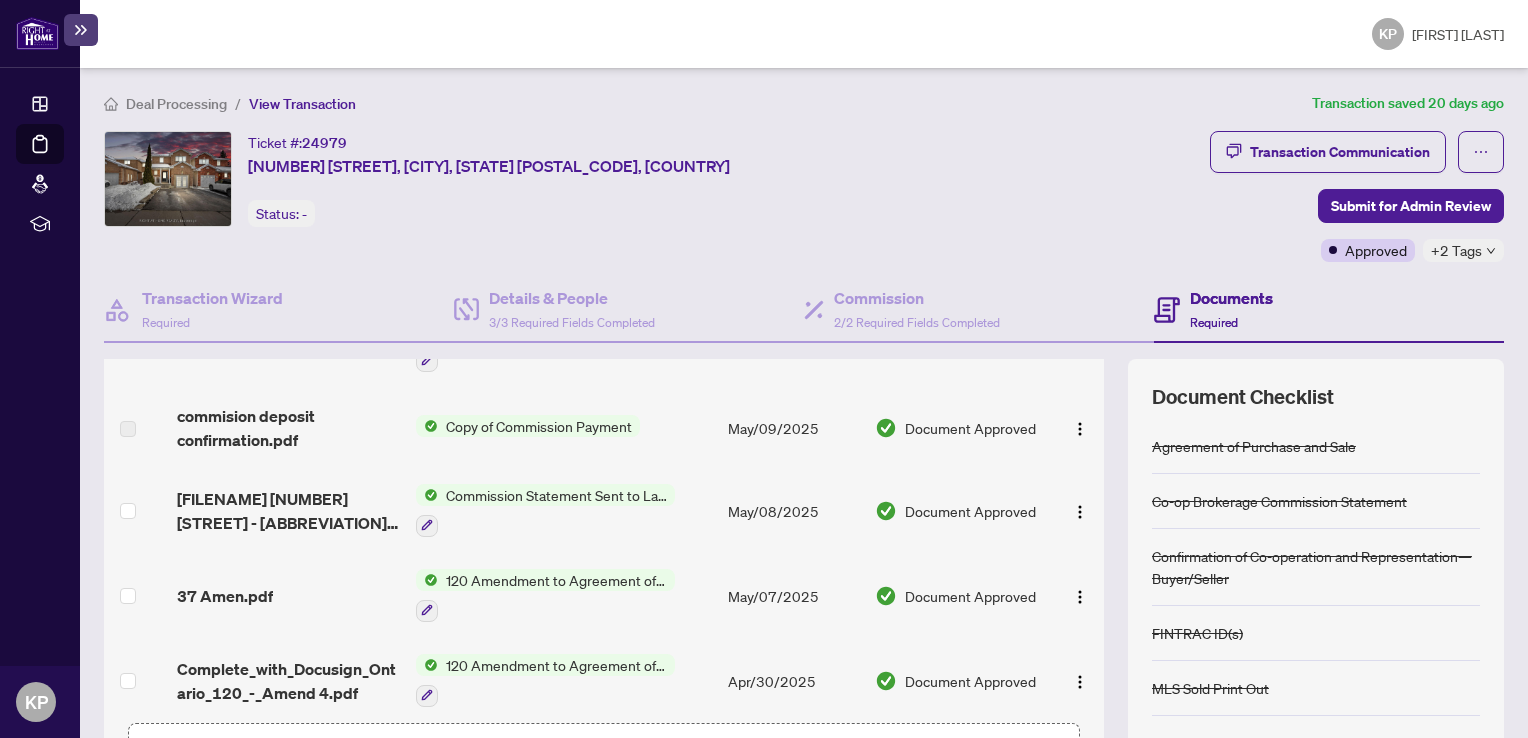 scroll, scrollTop: 111, scrollLeft: 0, axis: vertical 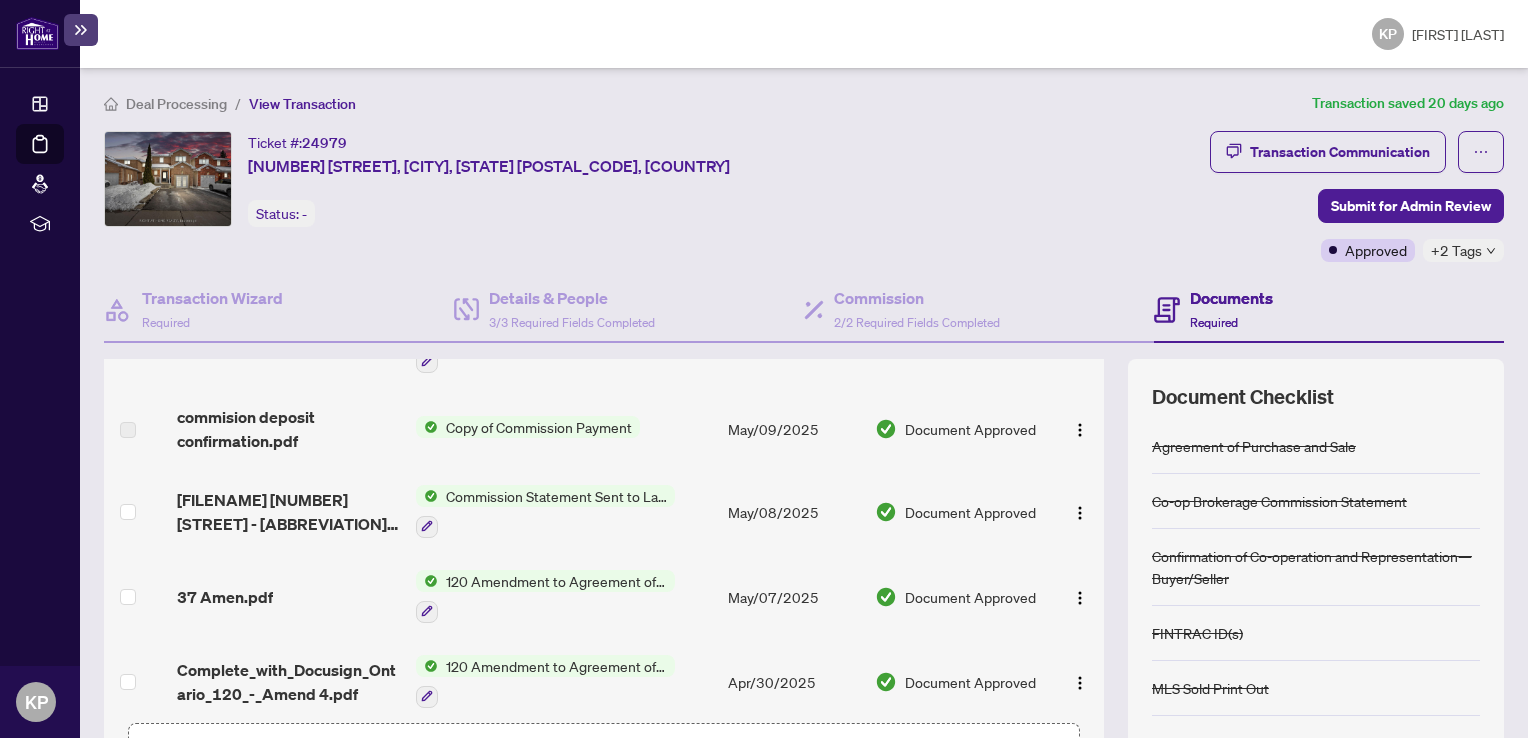 click on "Documents Required" at bounding box center (1213, 309) 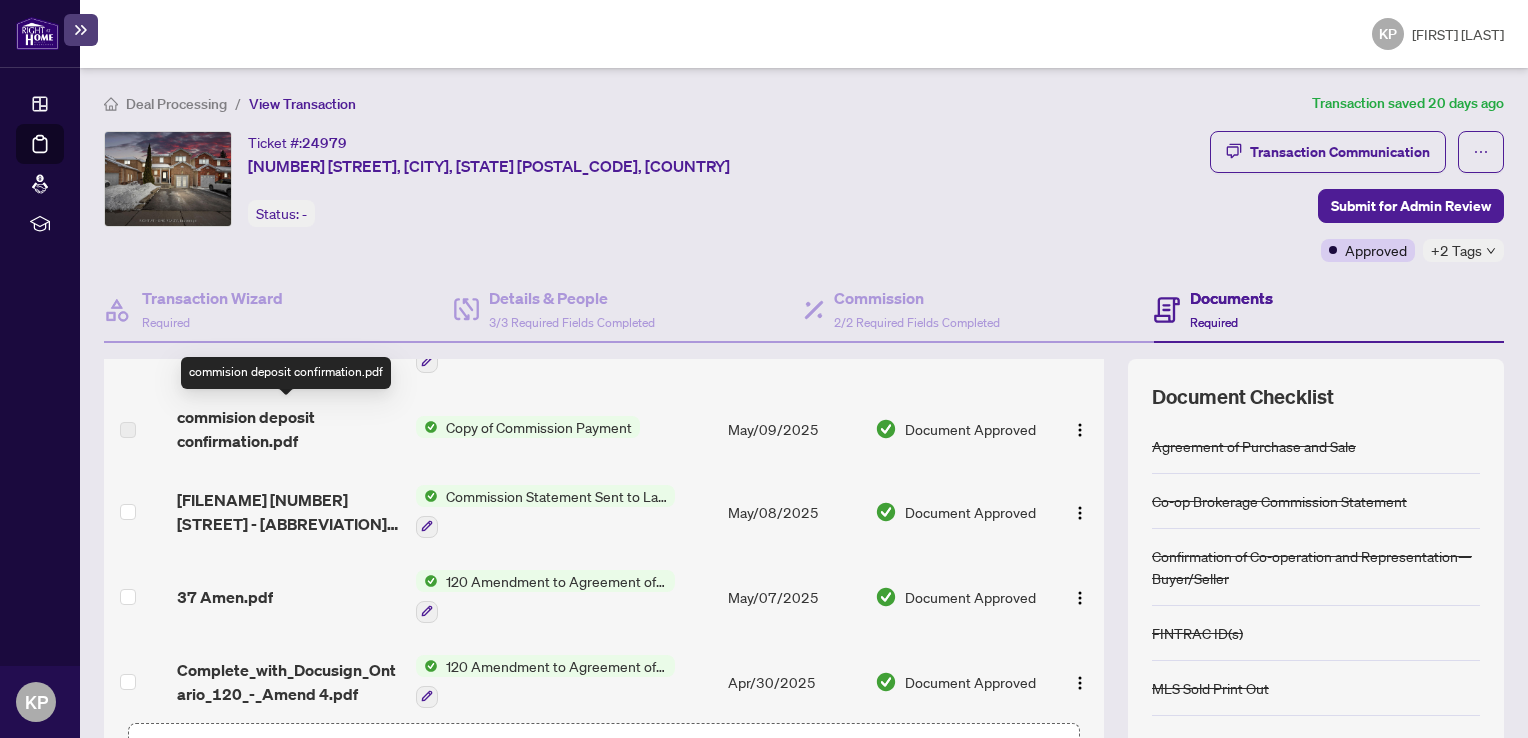 click on "commision deposit confirmation.pdf" at bounding box center (288, 429) 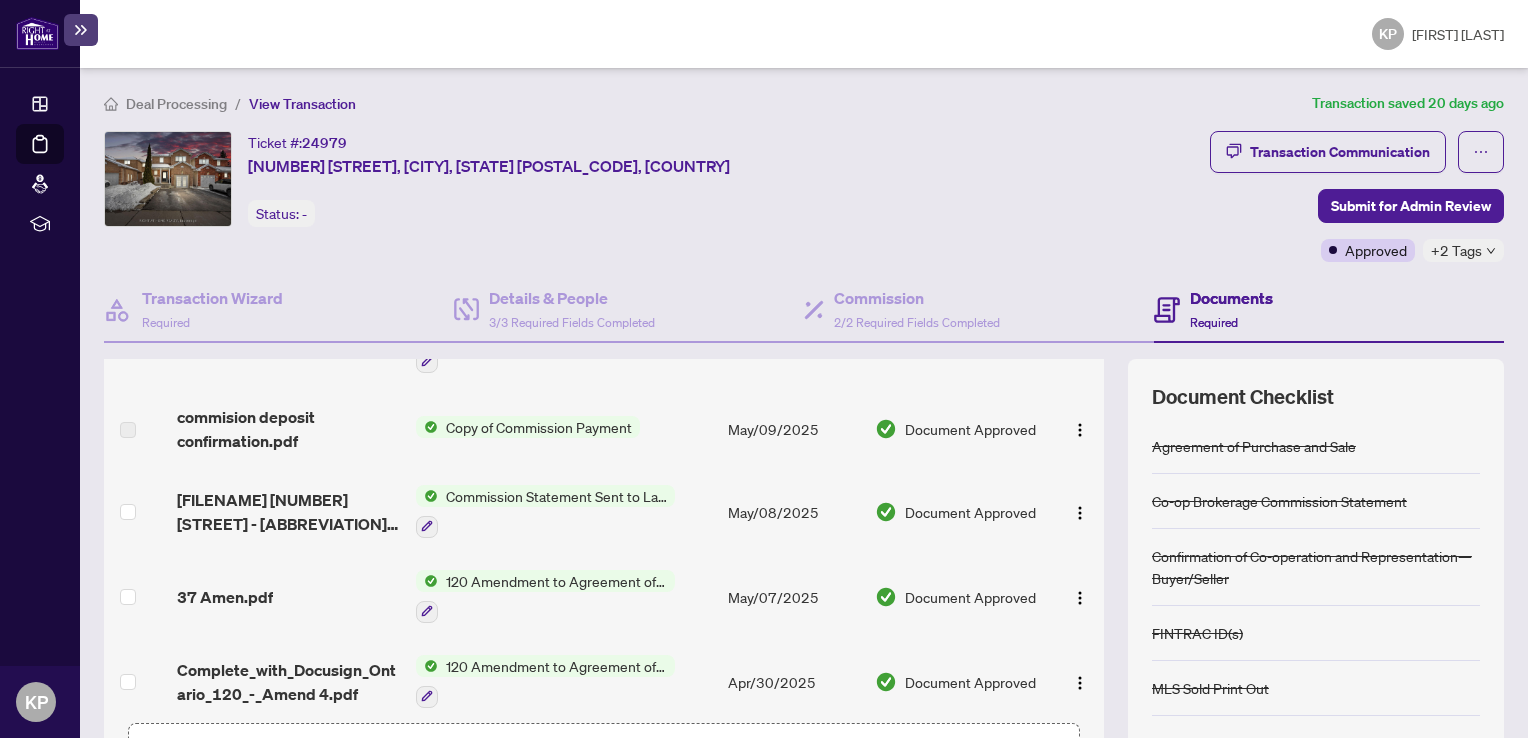 click on "Copy of Commission Payment" at bounding box center (564, 429) 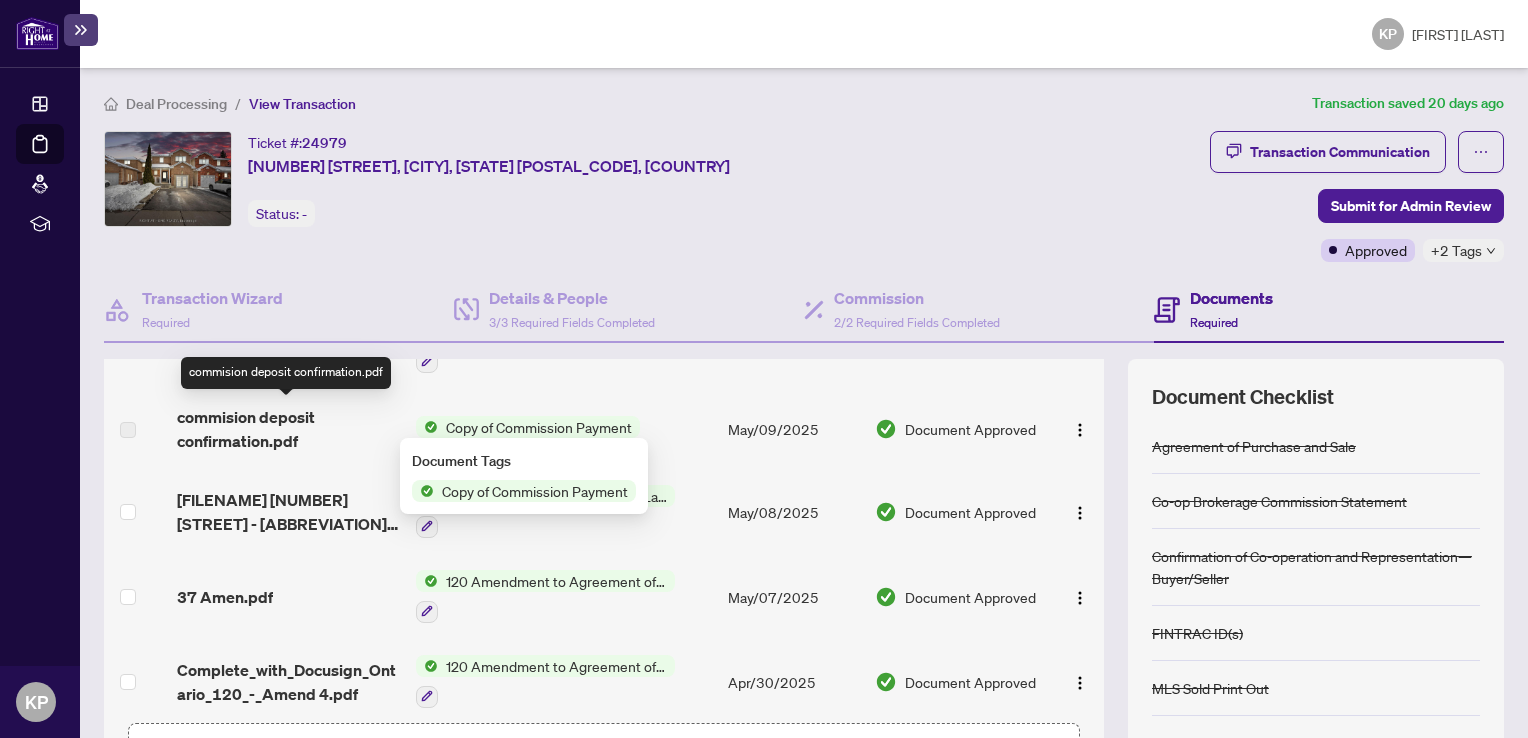 click on "commision deposit confirmation.pdf" at bounding box center (288, 429) 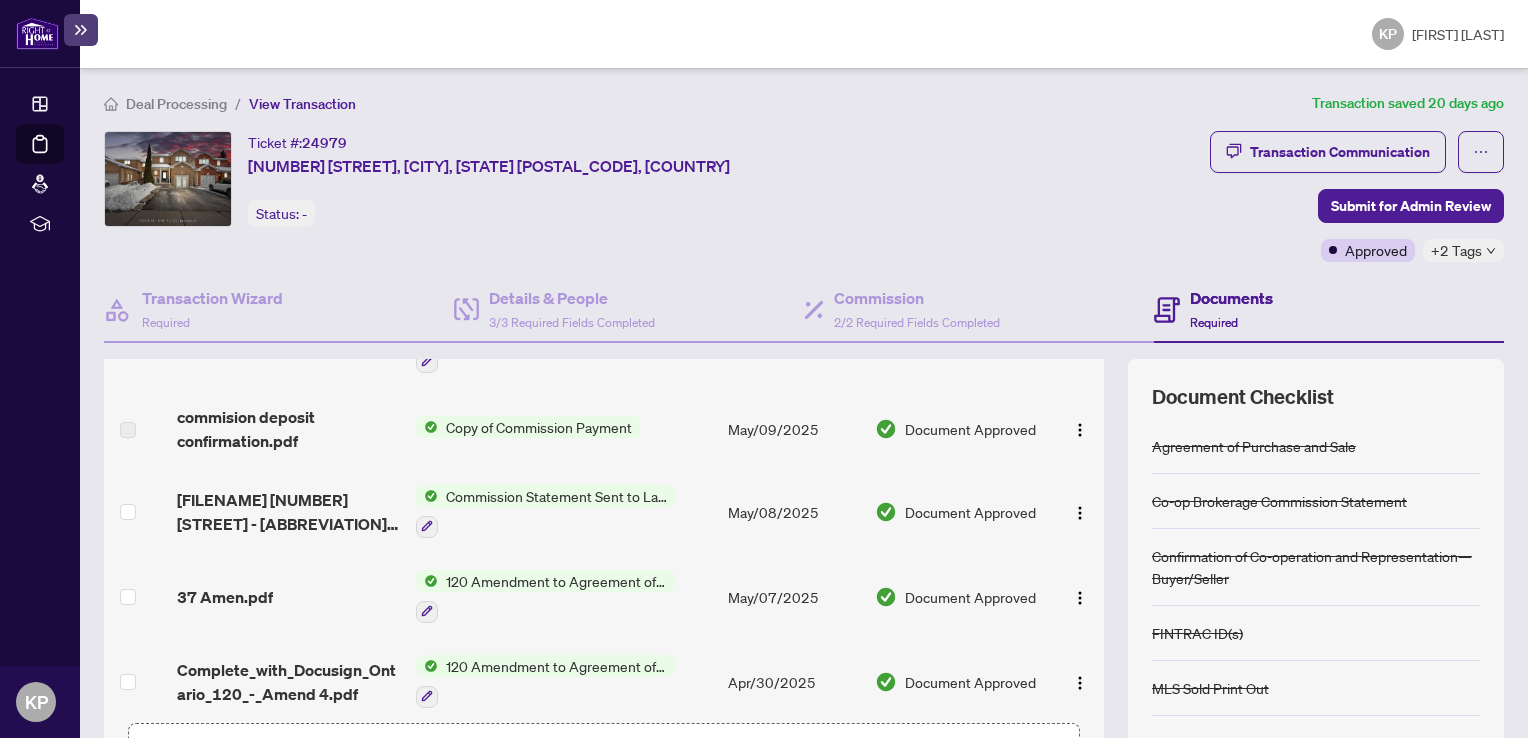 click on "Copy of Commission Payment" at bounding box center (539, 427) 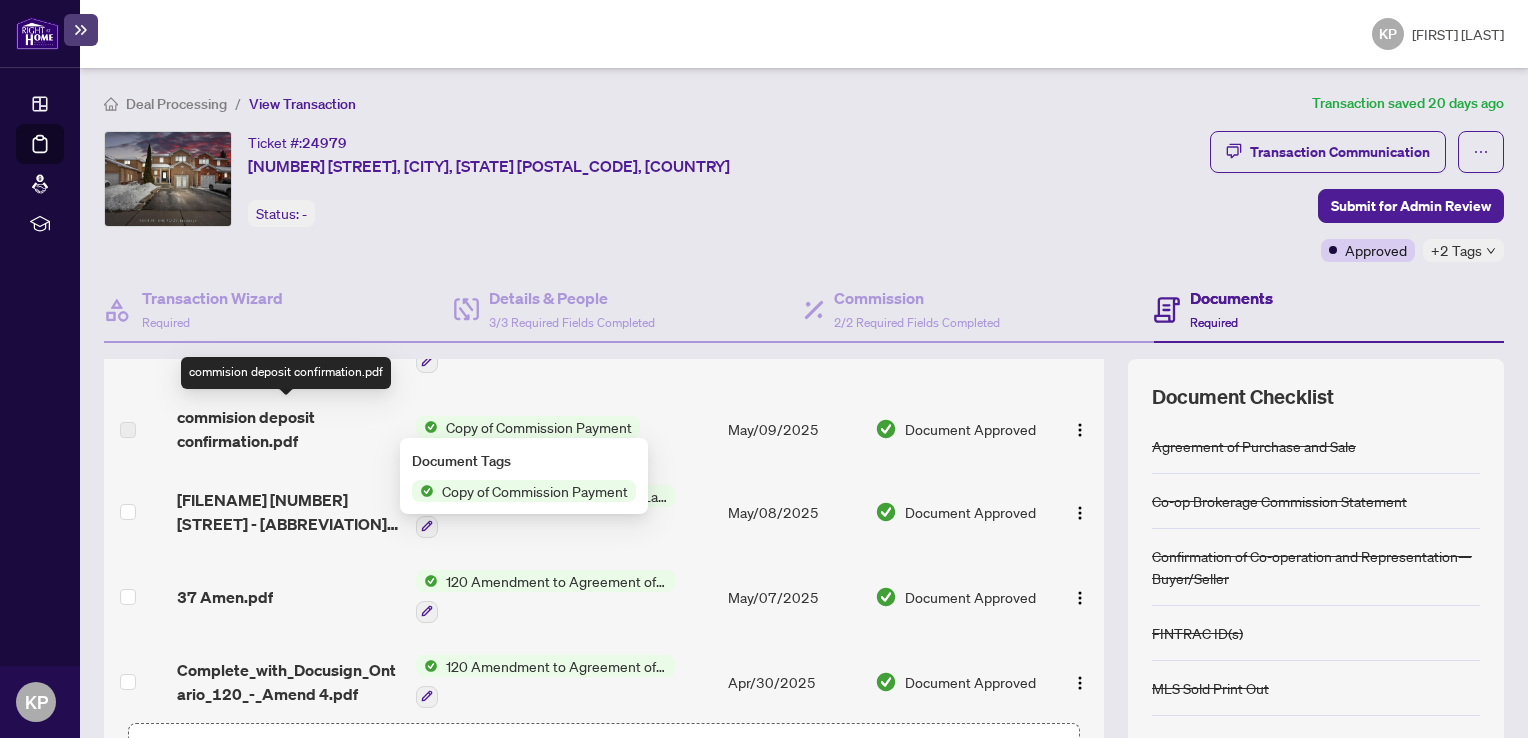 click on "commision deposit confirmation.pdf" at bounding box center (288, 429) 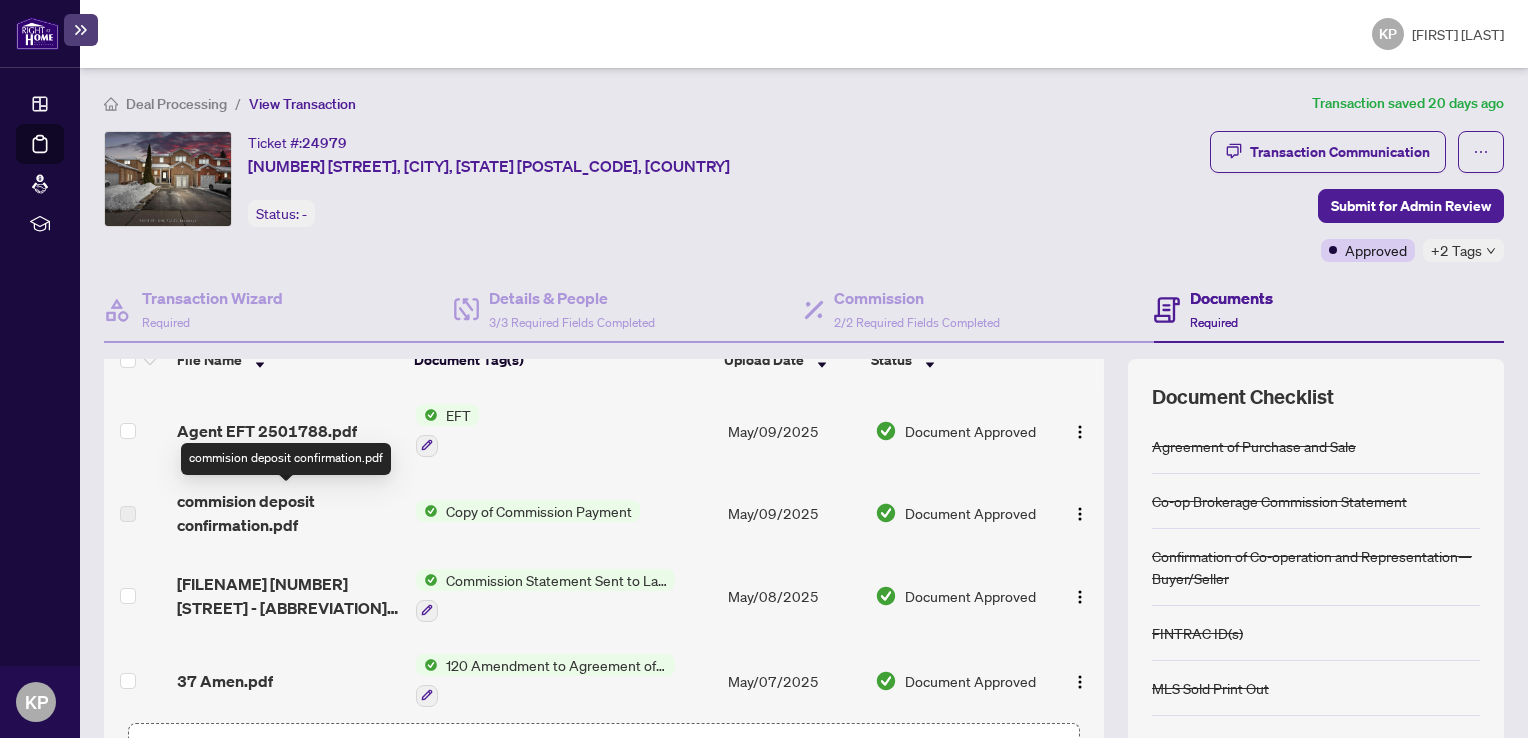 scroll, scrollTop: 24, scrollLeft: 0, axis: vertical 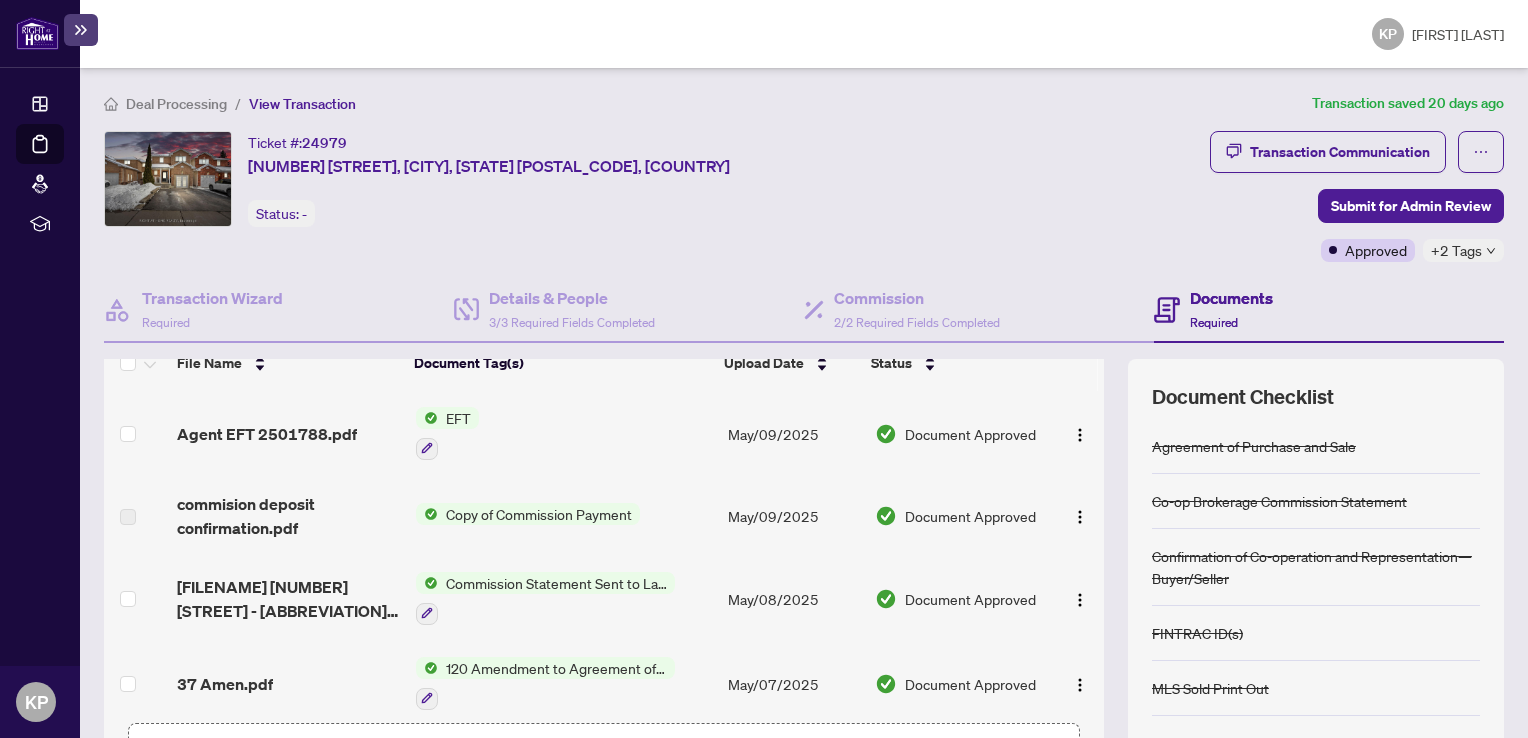 click on "Copy of Commission Payment" at bounding box center (539, 514) 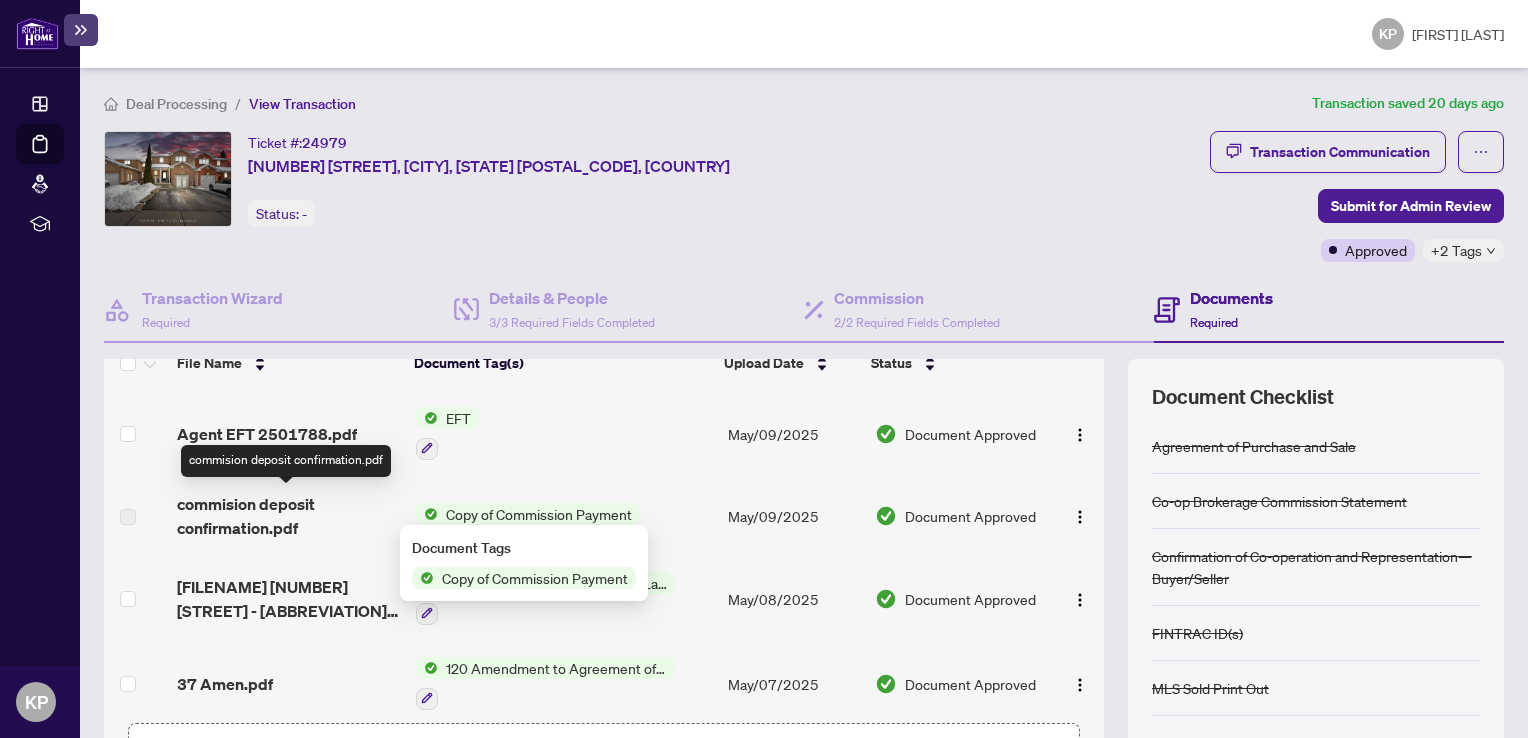 click on "commision deposit confirmation.pdf" at bounding box center [288, 516] 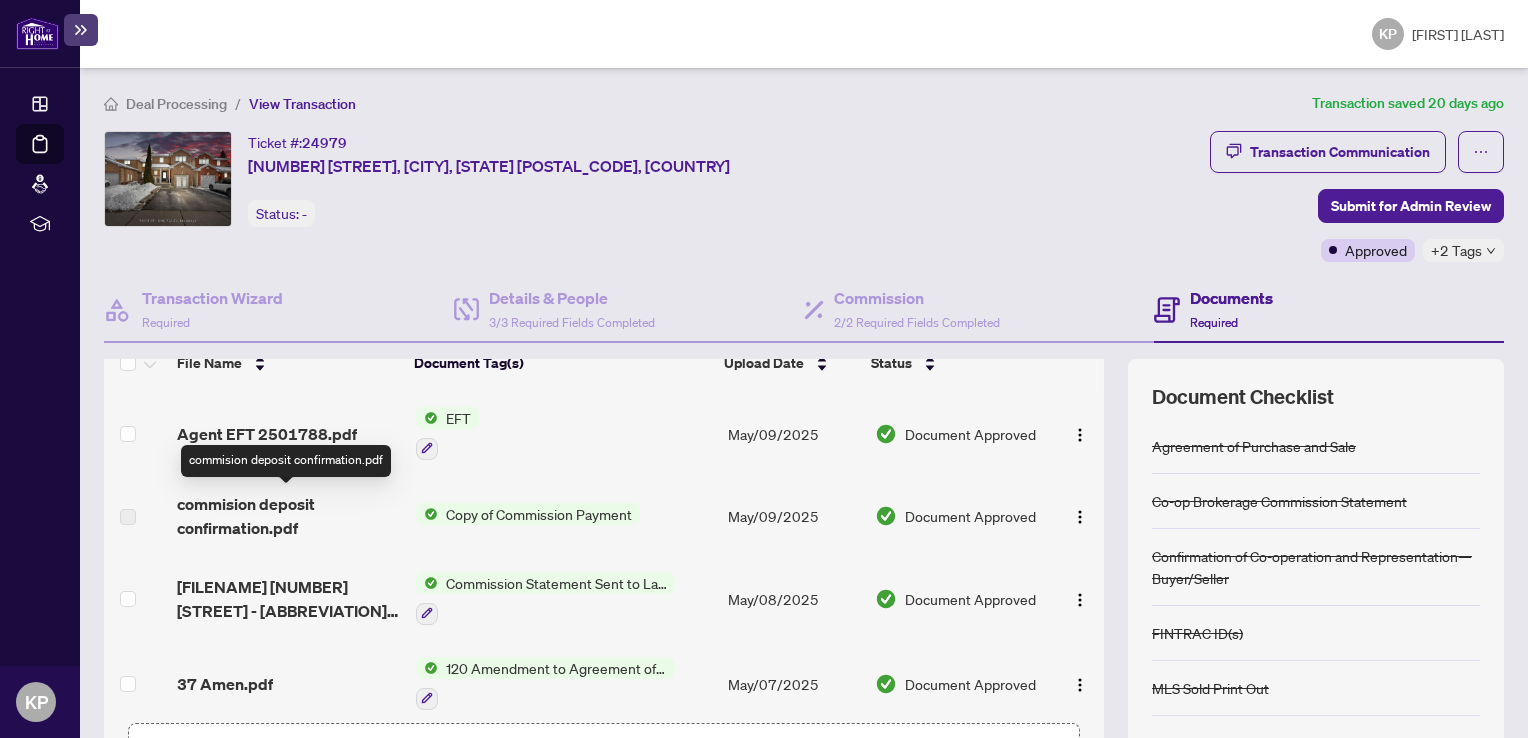 click on "commision deposit confirmation.pdf" at bounding box center [288, 516] 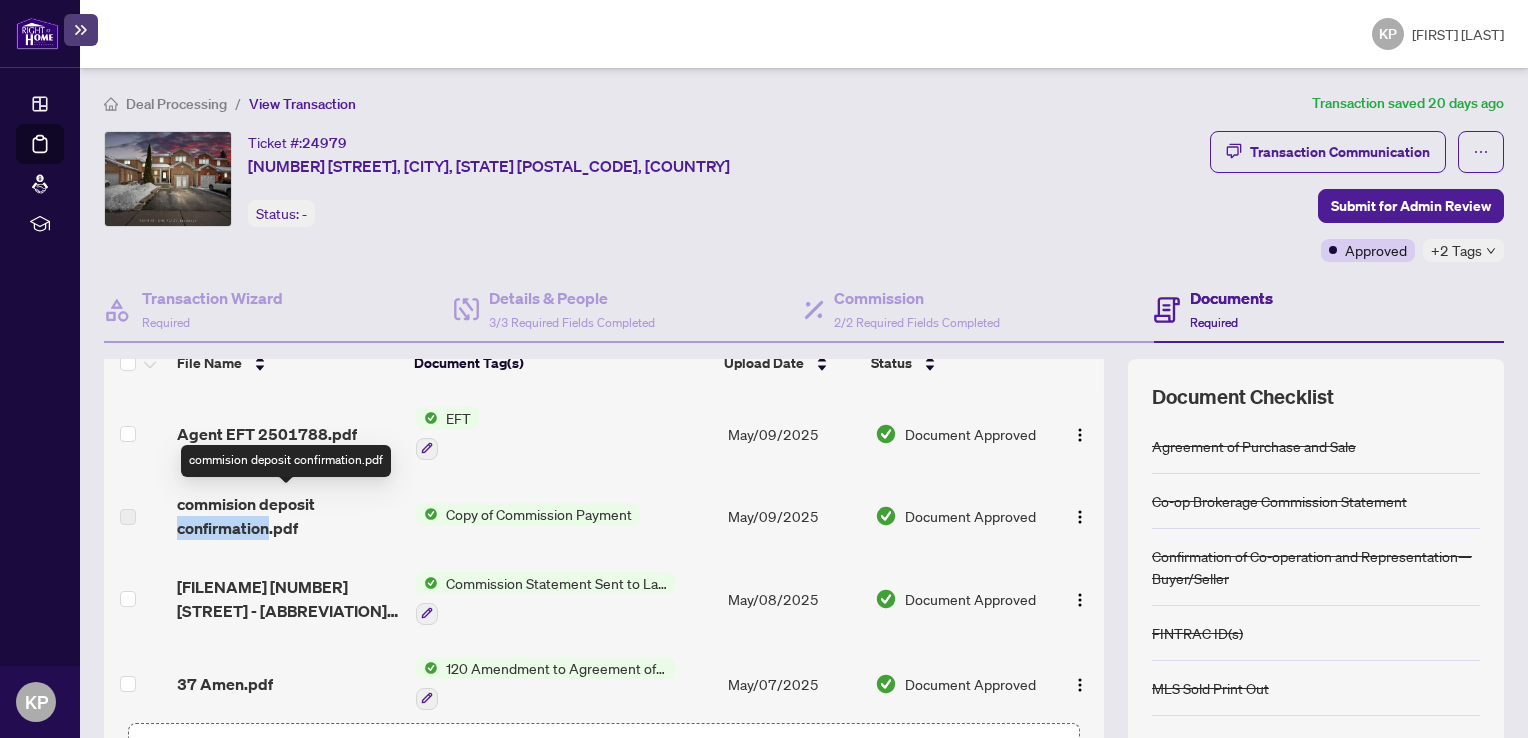 click on "commision deposit confirmation.pdf" at bounding box center [288, 516] 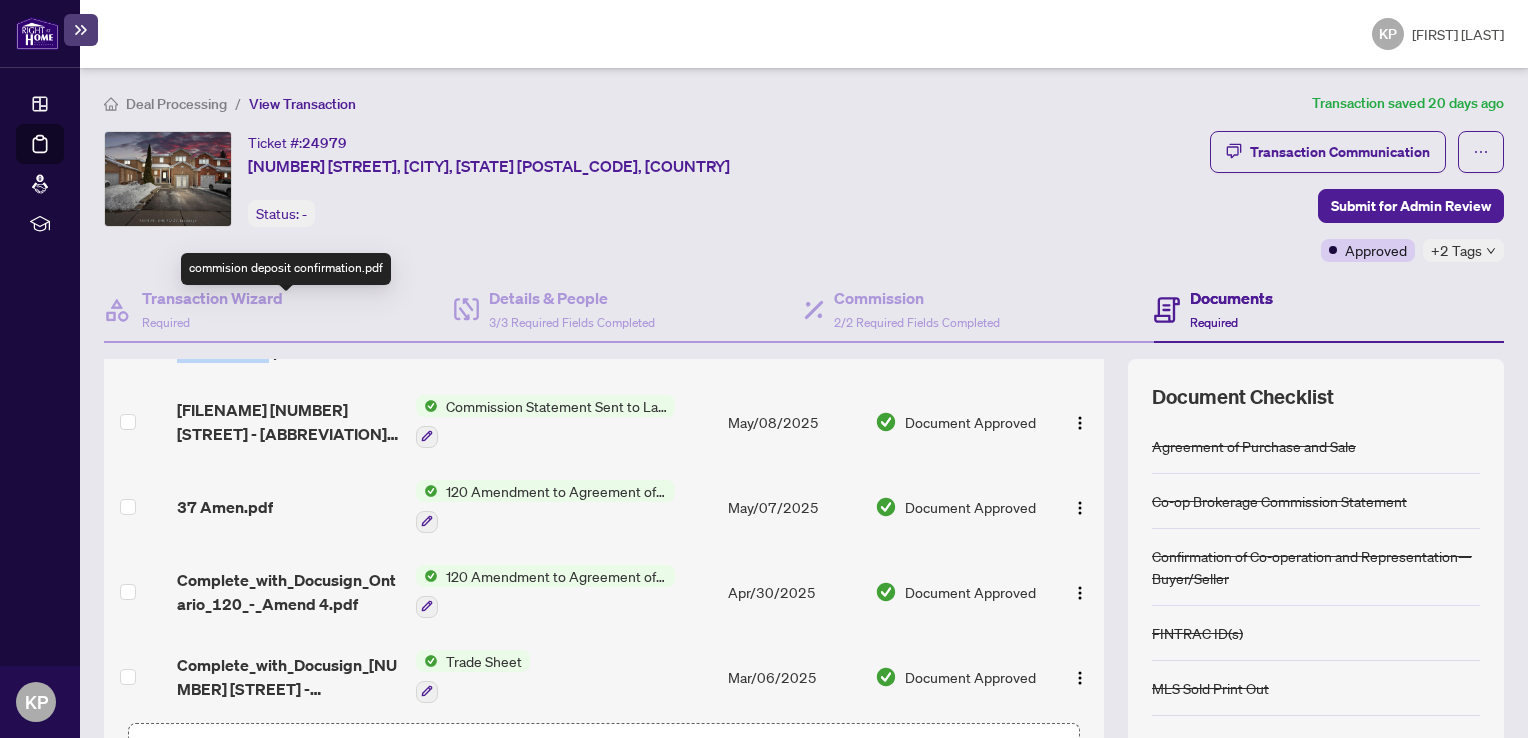 scroll, scrollTop: 250, scrollLeft: 0, axis: vertical 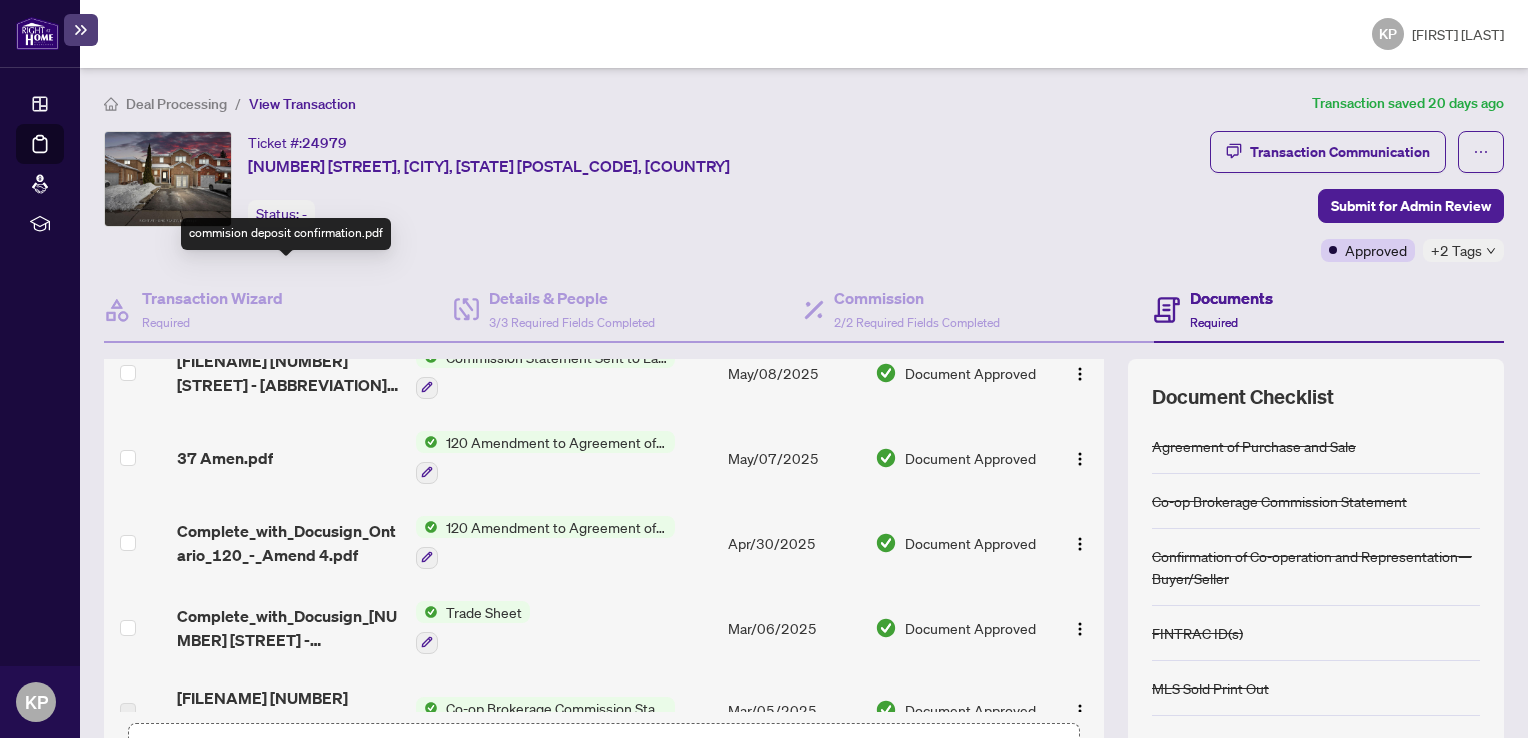 click on "37 Amen.pdf" at bounding box center (225, 458) 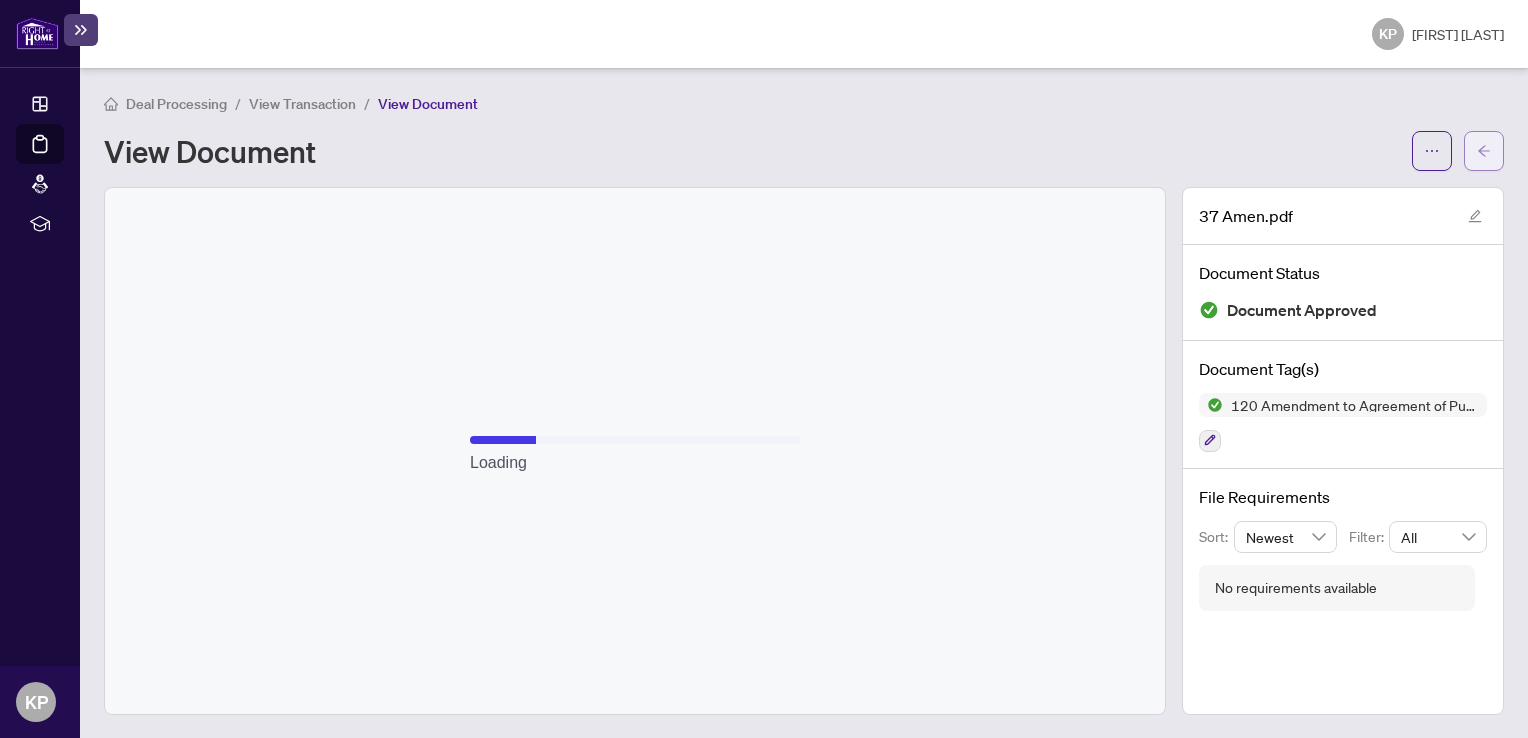 click 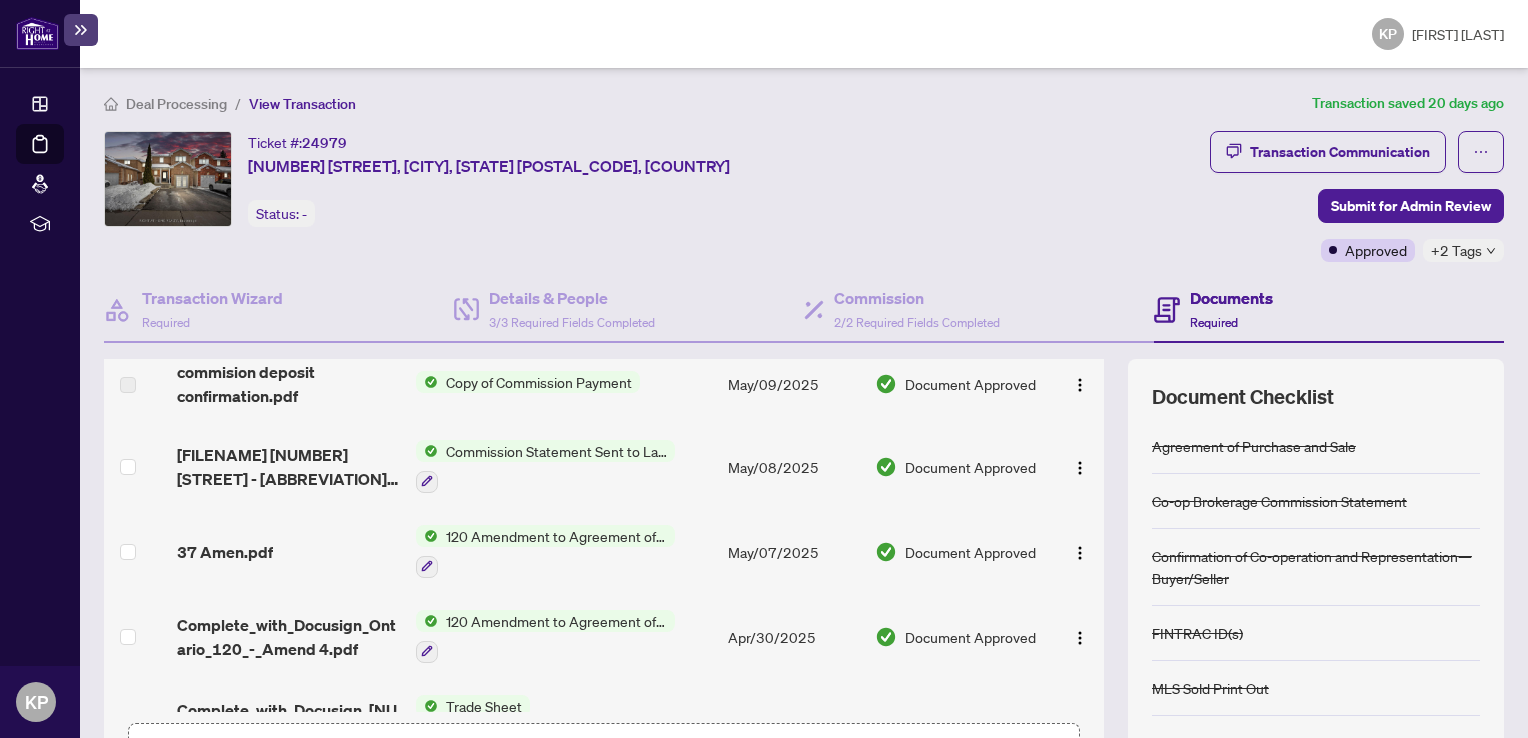 scroll, scrollTop: 159, scrollLeft: 0, axis: vertical 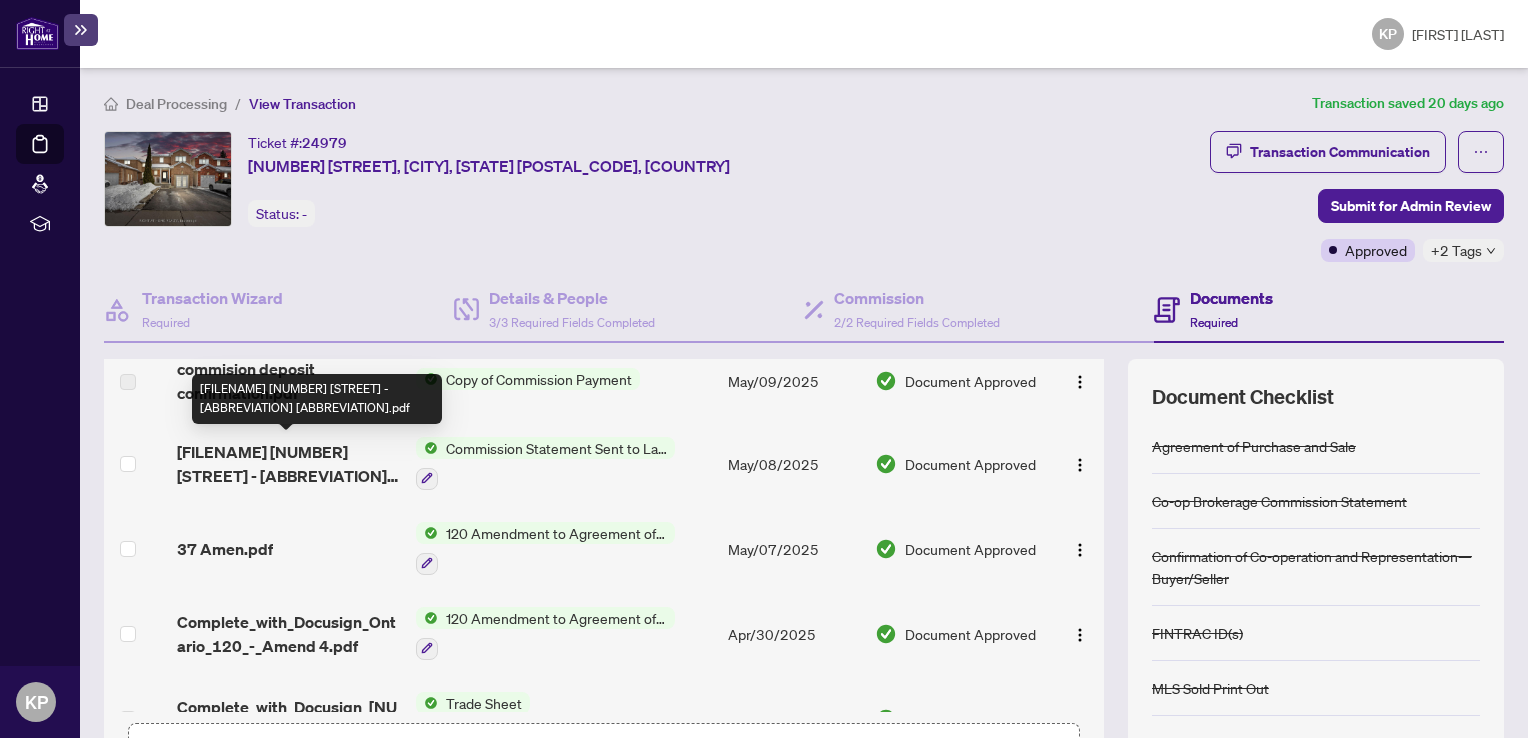 click on "[FILENAME] [NUMBER] [STREET] - [ABBREVIATION] [ABBREVIATION].pdf" at bounding box center [288, 464] 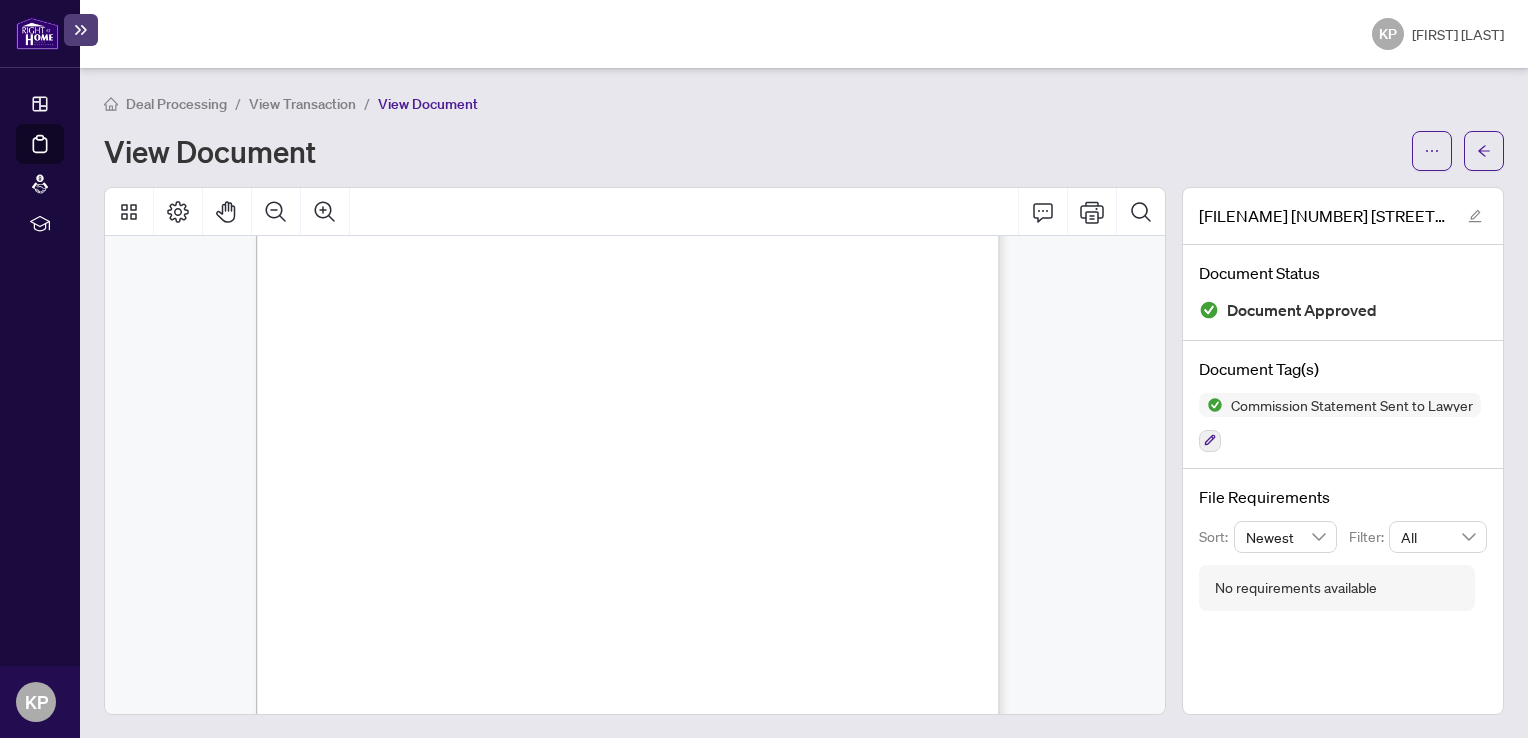 scroll, scrollTop: 244, scrollLeft: 0, axis: vertical 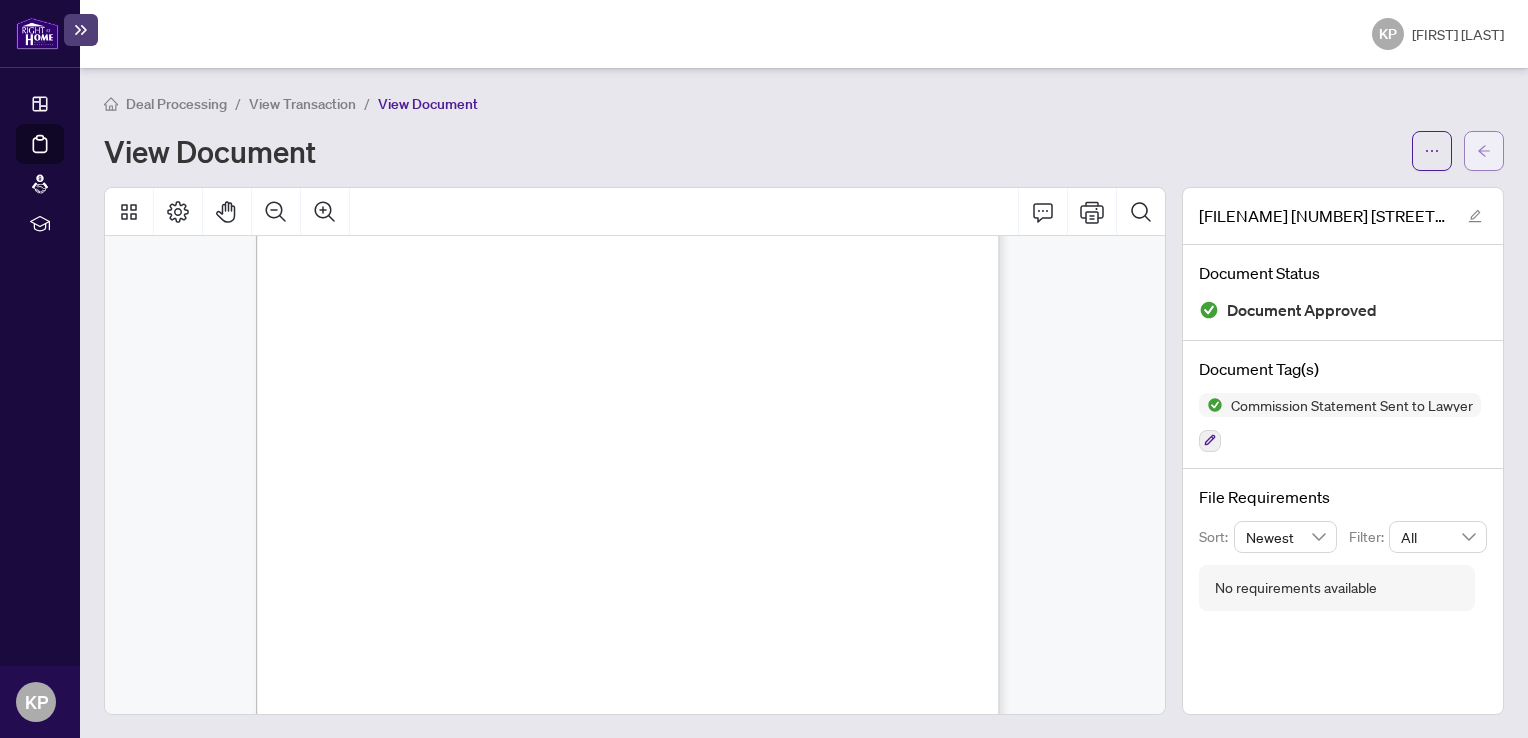 click 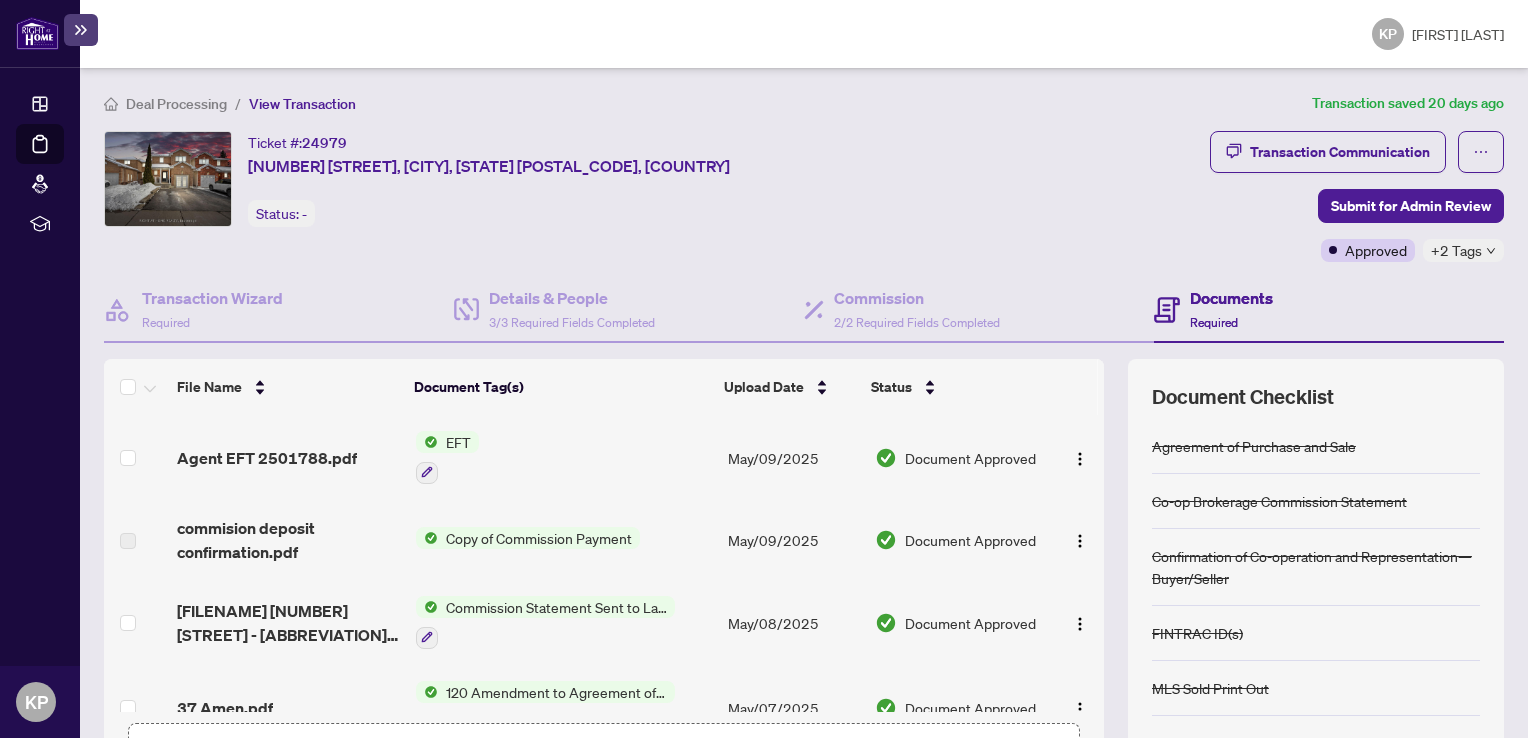 click on "Deal Processing / View Transaction Transaction saved   [NUMBER] days ago Ticket #:  [NUMBER] [NUMBER] [STREET], [CITY], [STATE] [POSTAL_CODE], [COUNTRY] Status:   - Submit for Admin Review Transaction Communication Submit for Admin Review Approved +[NUMBER] Tags Transaction Wizard Required Details & People [NUMBER]/[NUMBER] Required Fields Completed Commission [NUMBER]/[NUMBER] Required Fields Completed Documents Required File Name Document Tag(s) Upload Date Status             Agent EFT [NUMBER].pdf EFT [MONTH]/[DAY]/[YEAR] Document Approved commision deposit confirmation.pdf Copy of Commission Payment [MONTH]/[DAY]/[YEAR] Document Approved [NUMBER] [STREET] - [ABBREVIATION] [ABBREVIATION].pdf Commission Statement Sent to Lawyer [MONTH]/[DAY]/[YEAR] Document Approved [NUMBER] [STREET].pdf [NUMBER] Amendment to Agreement of Purchase and Sale [MONTH]/[DAY]/[YEAR] Document Approved Complete_with_Docusign_Ontario_[NUMBER] - Amend [NUMBER].pdf [NUMBER] Amendment to Agreement of Purchase and Sale [MONTH]/[DAY]/[YEAR] Document Approved Complete_with_Docusign_[NUMBER] [STREET] - [ABBREVIATION] [ABBREVIATION].pdf Trade Sheet [MONTH]/[DAY]/[YEAR] Document Approved [NUMBER] [STREET] - [ABBREVIATION] [ABBREVIATION].pdf +" at bounding box center [804, 479] 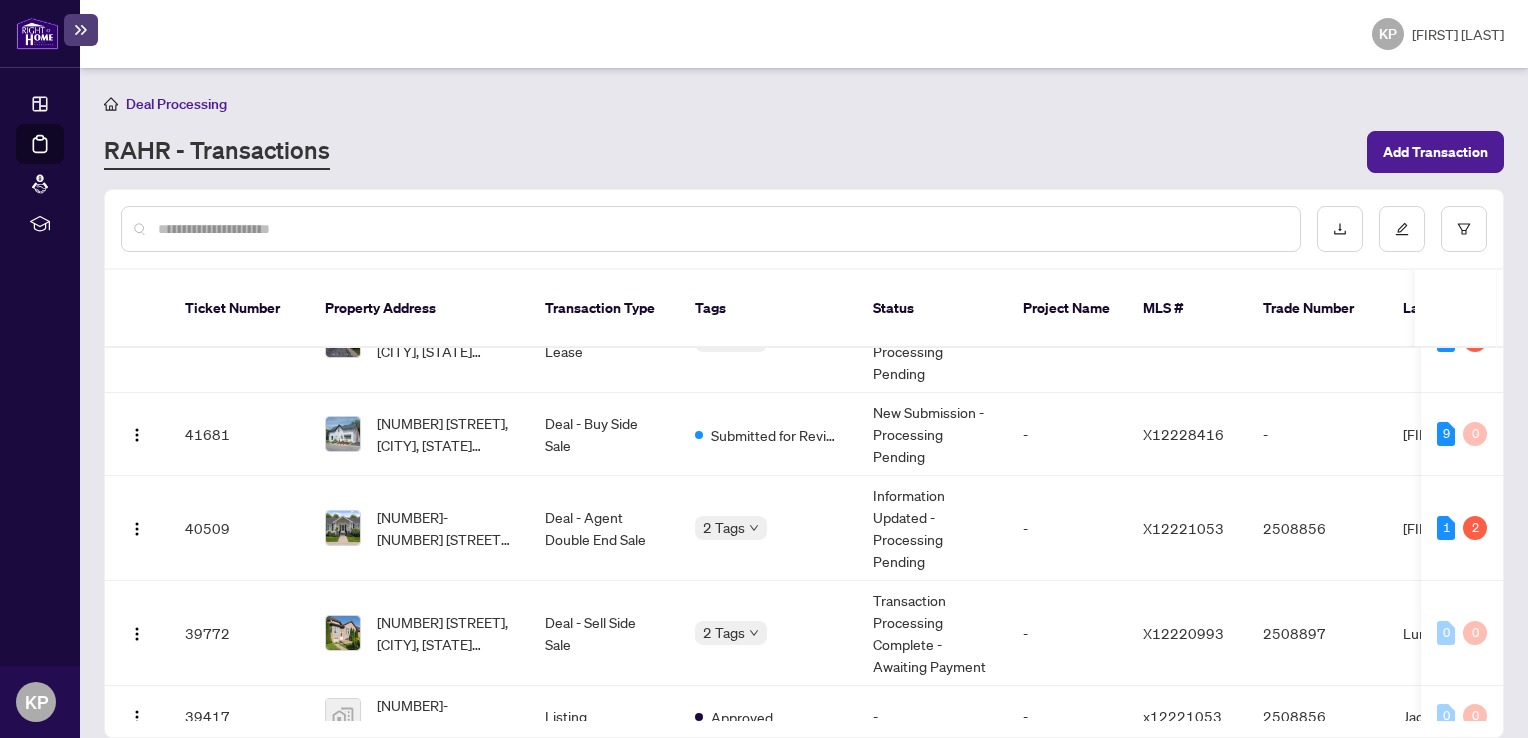 scroll, scrollTop: 0, scrollLeft: 0, axis: both 